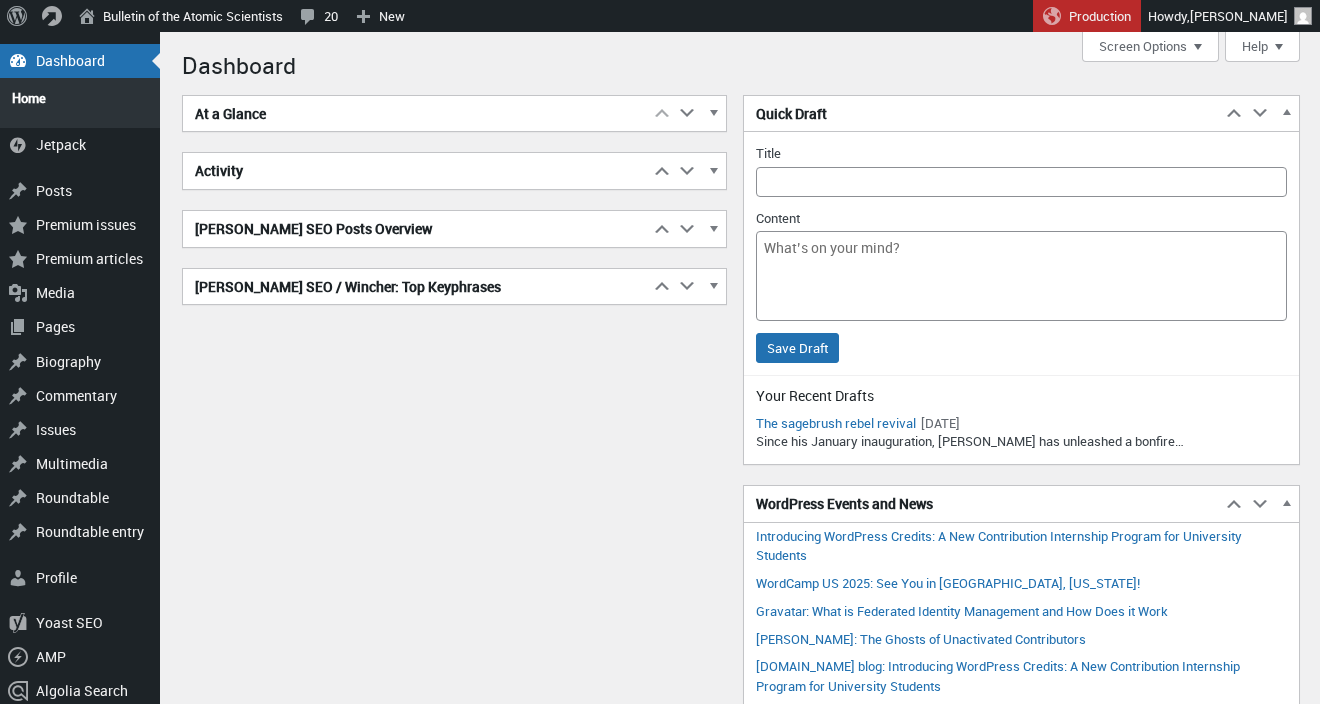 scroll, scrollTop: 0, scrollLeft: 0, axis: both 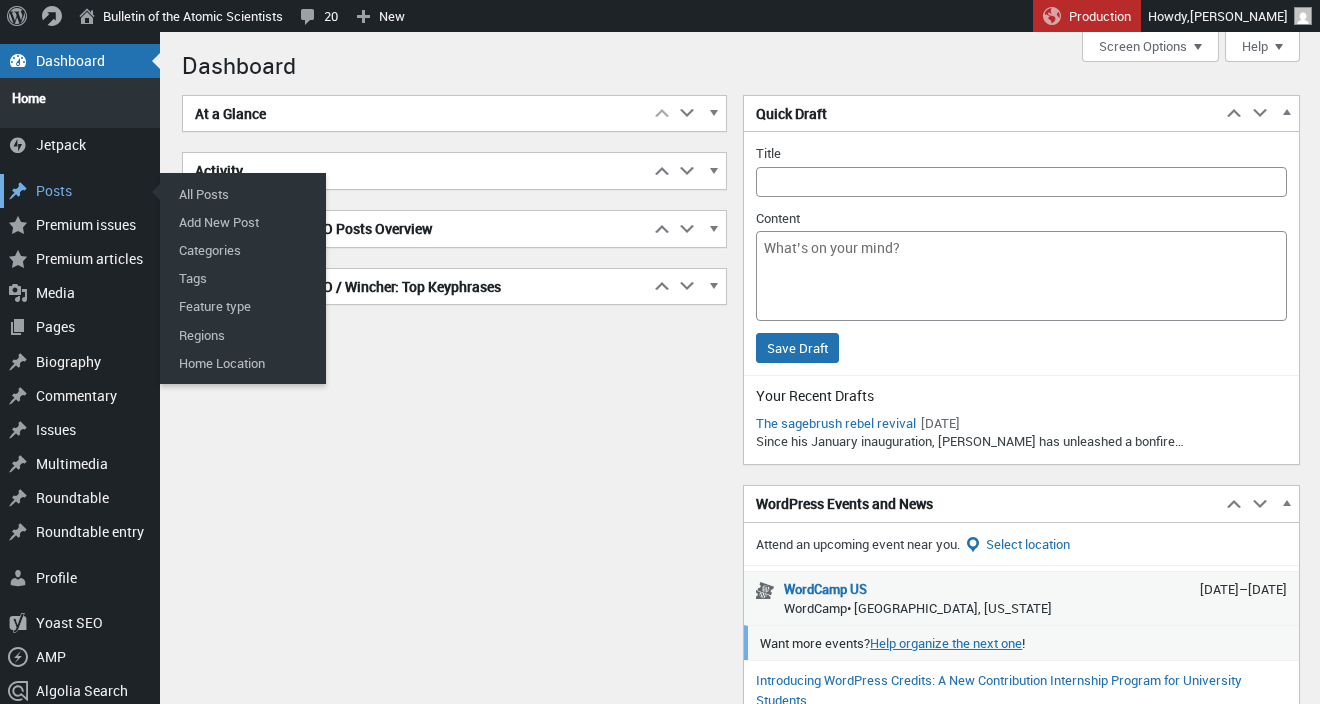 click on "Posts" at bounding box center (80, 191) 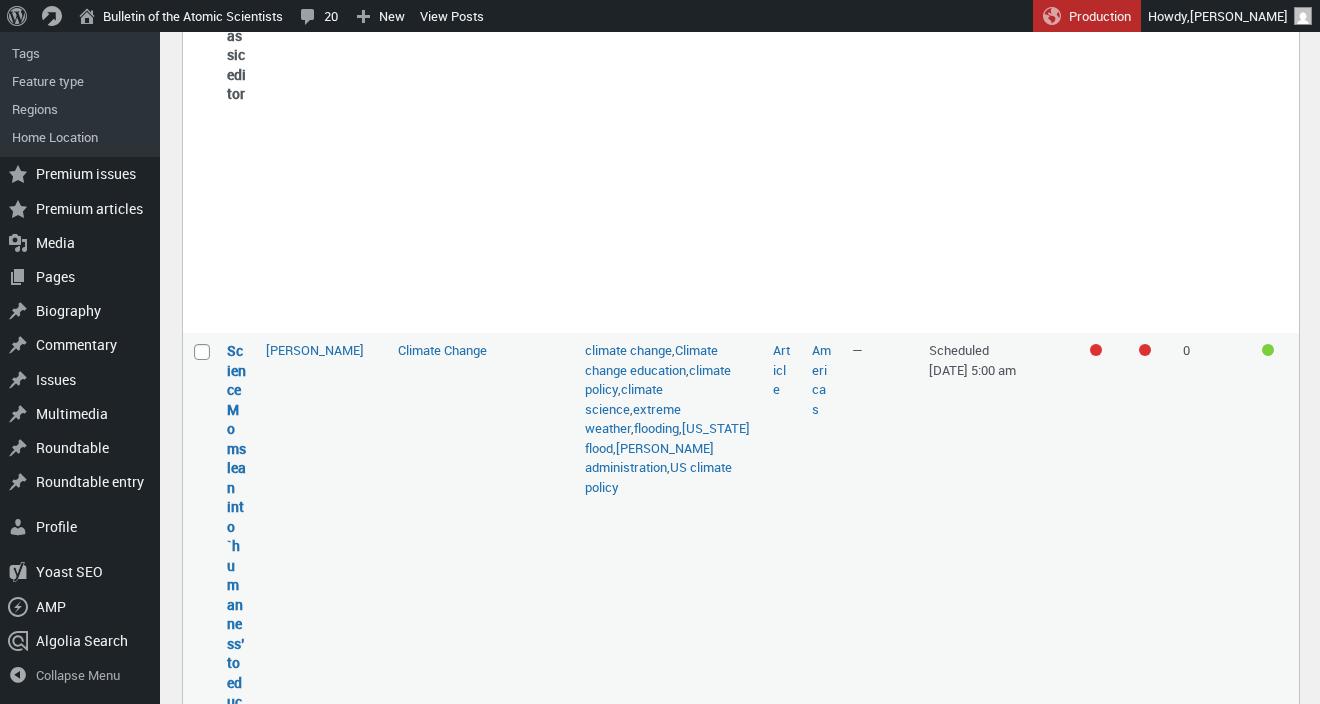 scroll, scrollTop: 1969, scrollLeft: 0, axis: vertical 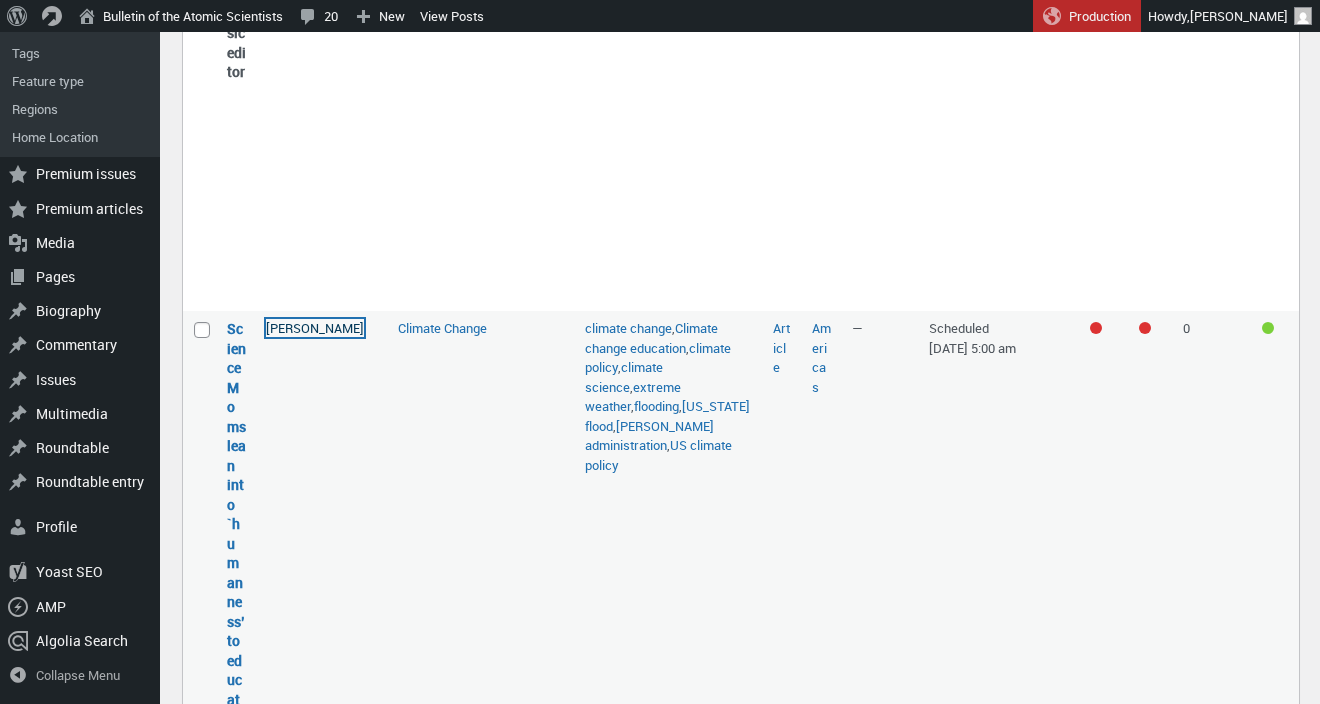click on "[PERSON_NAME]" at bounding box center (315, 328) 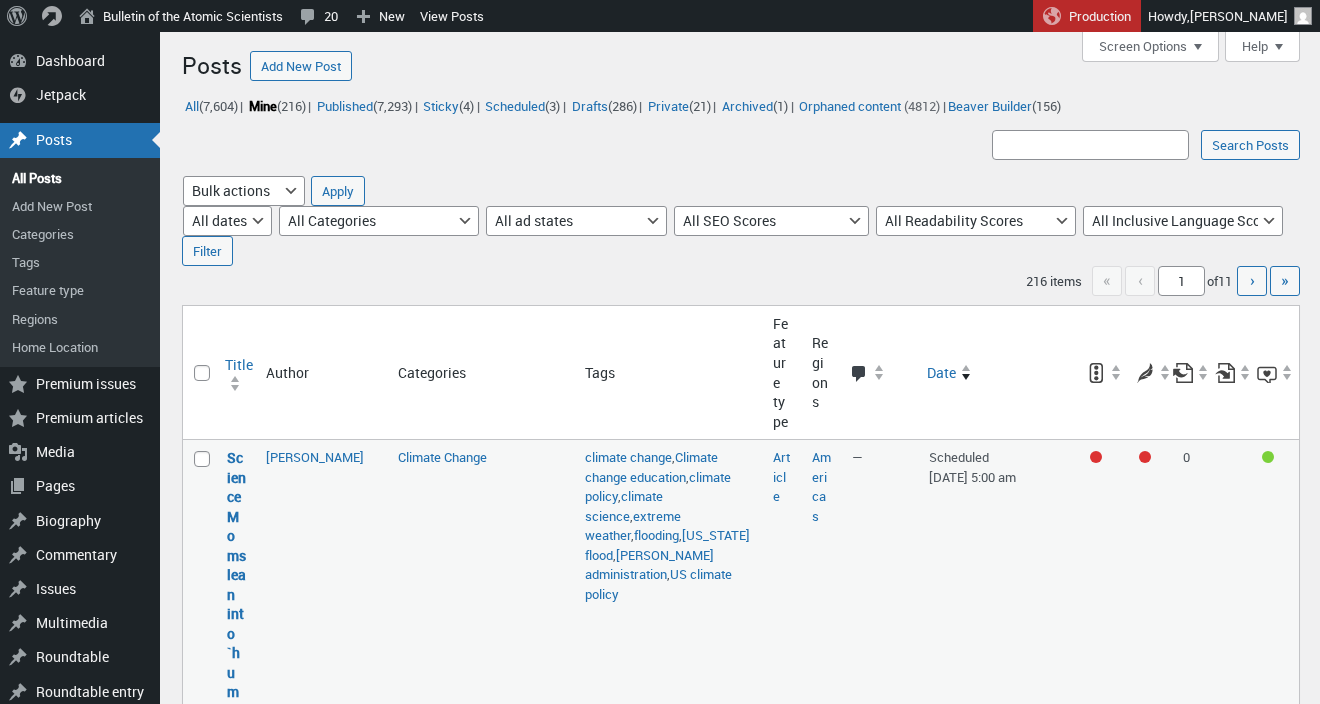scroll, scrollTop: 0, scrollLeft: 0, axis: both 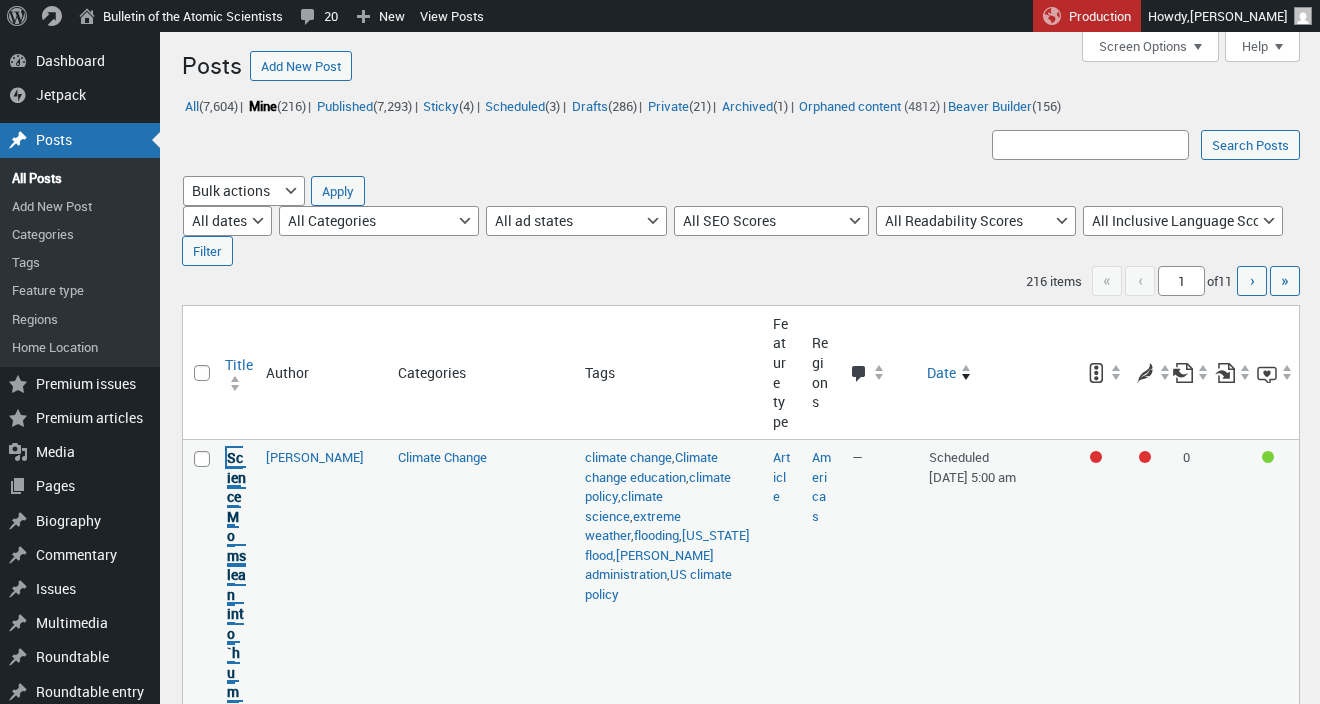 click on "Science Moms lean into `humanness’ to educate on climate change risk" at bounding box center (236, 750) 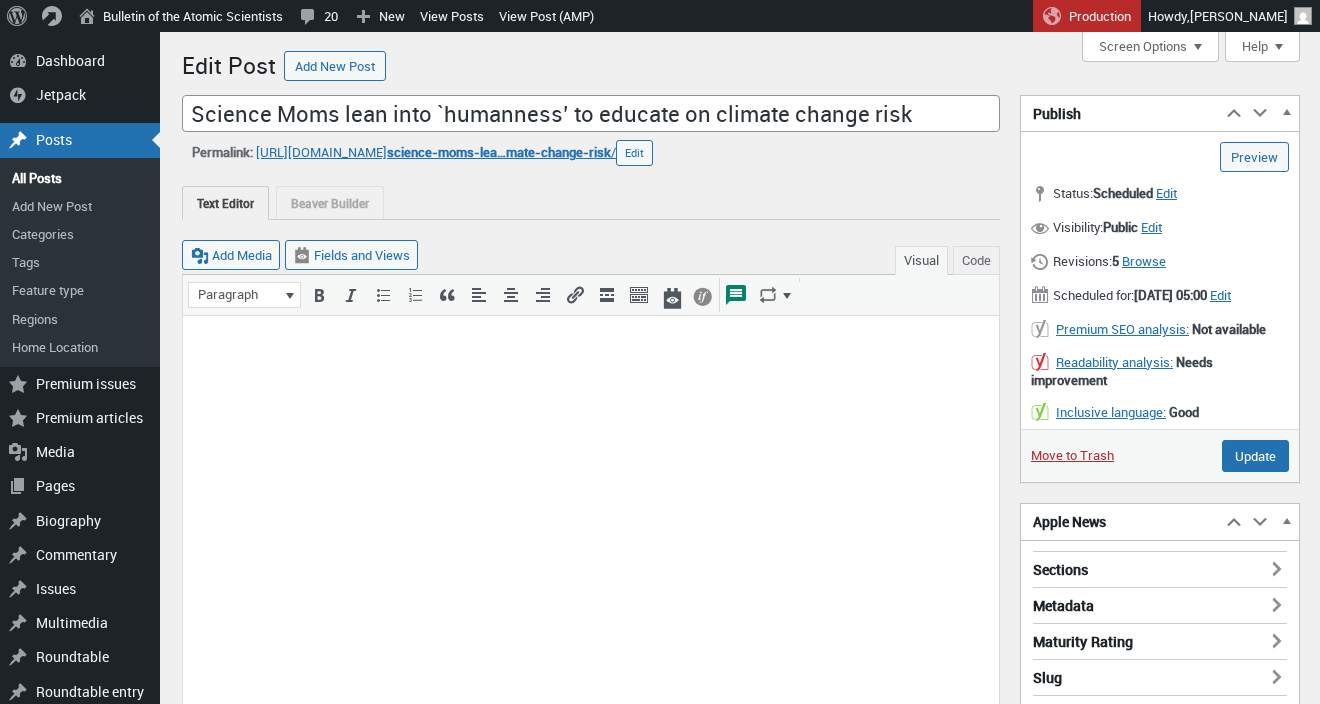 scroll, scrollTop: 0, scrollLeft: 0, axis: both 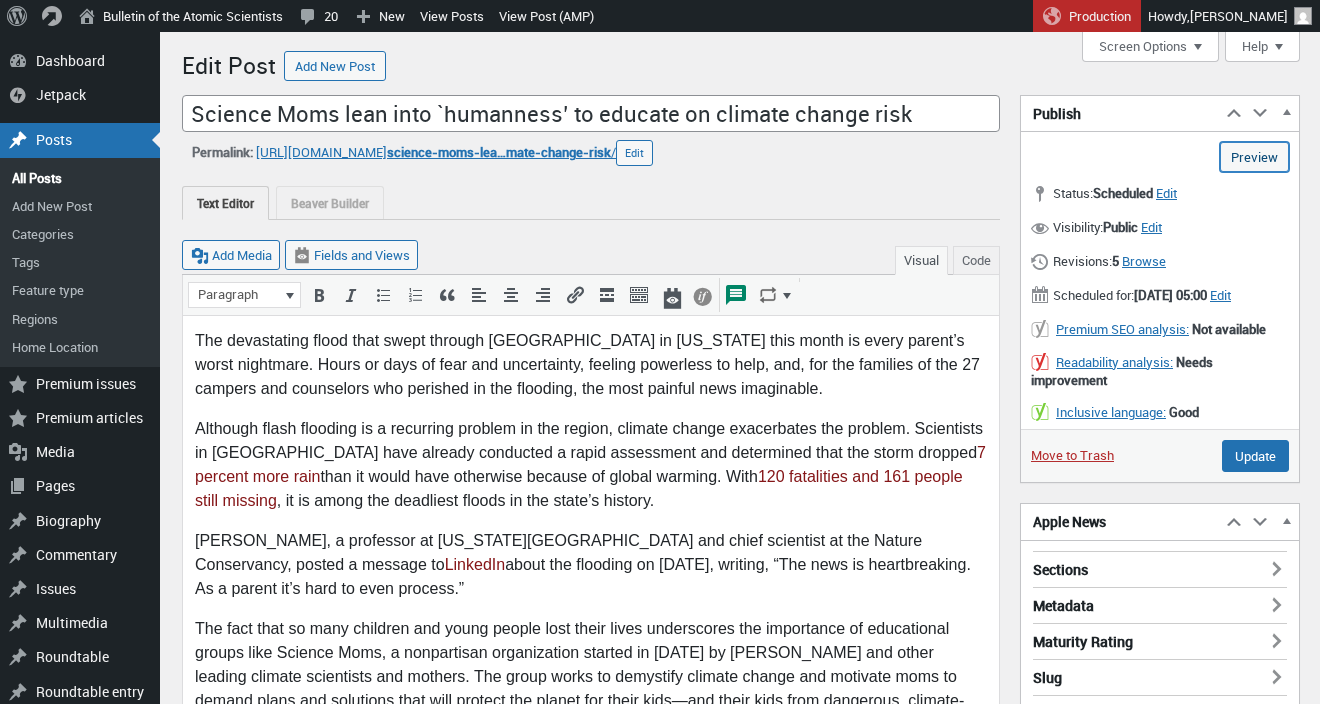 click on "Preview  (opens in a new tab)" at bounding box center [1254, 157] 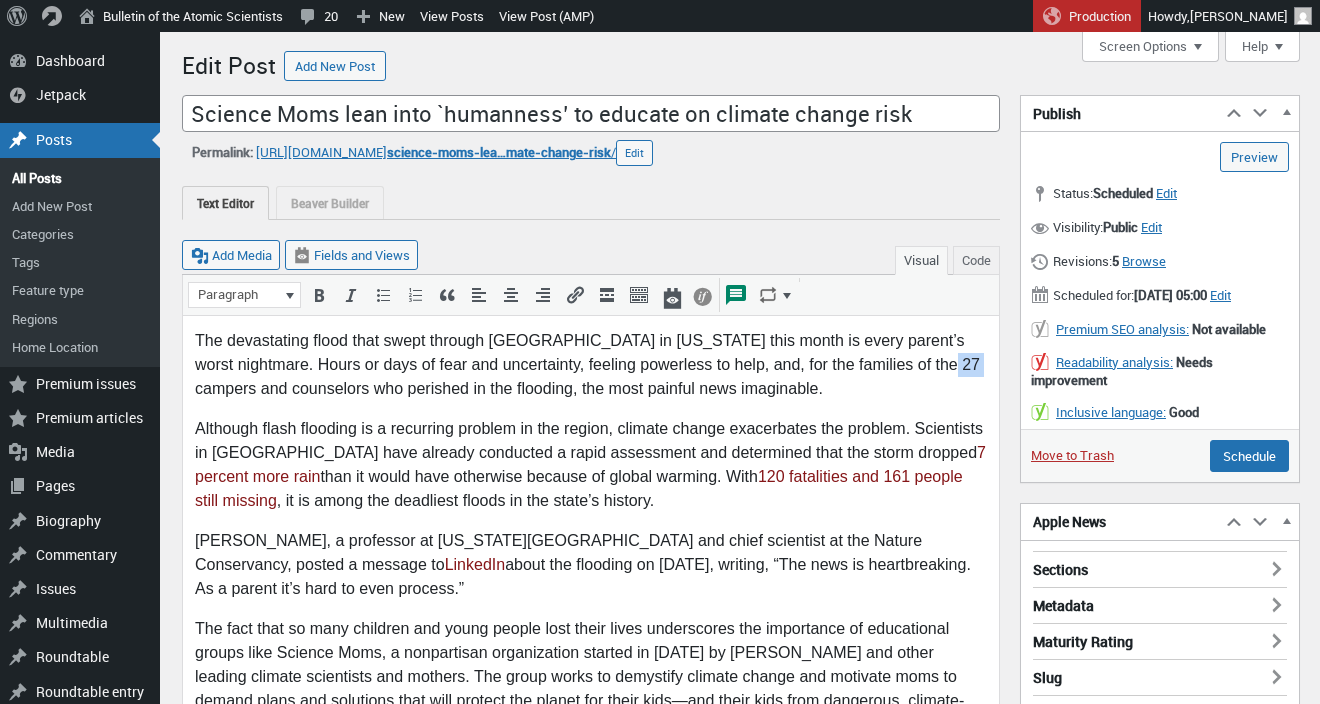 drag, startPoint x: 954, startPoint y: 362, endPoint x: 924, endPoint y: 361, distance: 30.016663 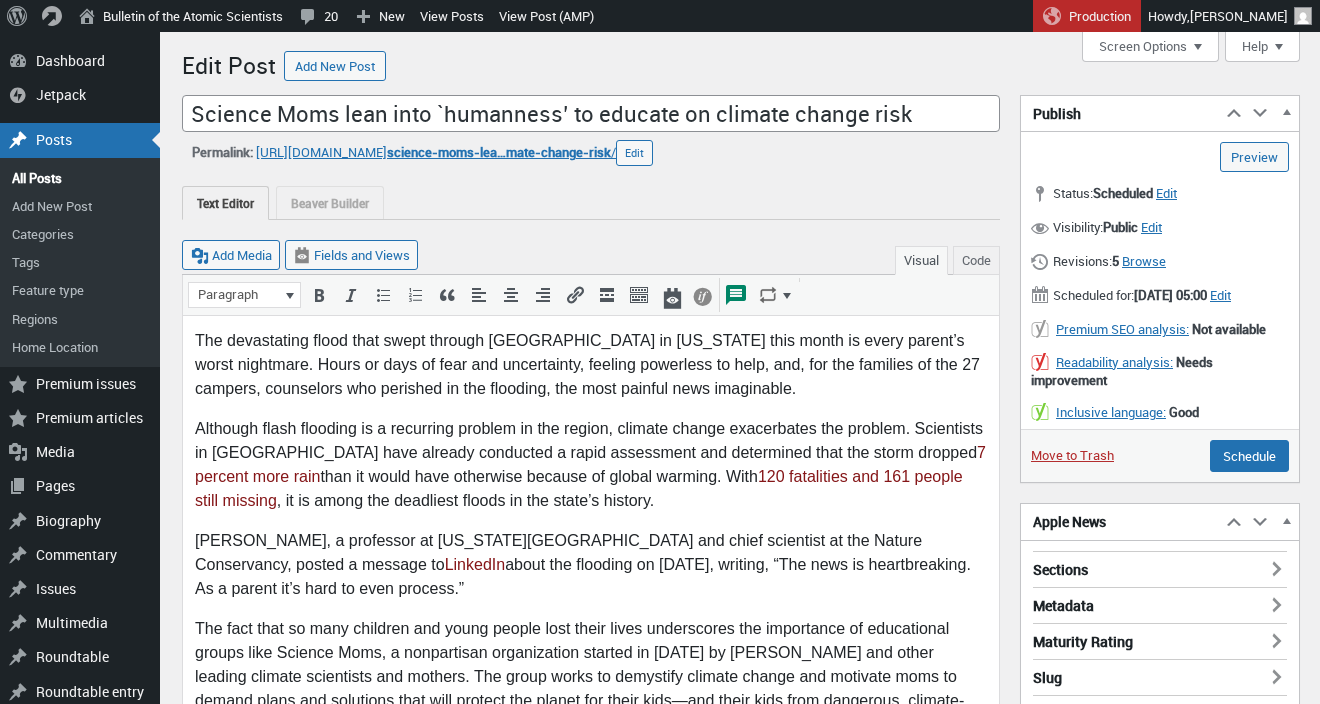 click on "The devastating flood that swept through Camp Mystic in Texas this month is every parent’s worst nightmare. Hours or days of fear and uncertainty, feeling powerless to help, and, for the families of the 27 campers, counselors who perished in the flooding, the most painful news imaginable." at bounding box center [591, 365] 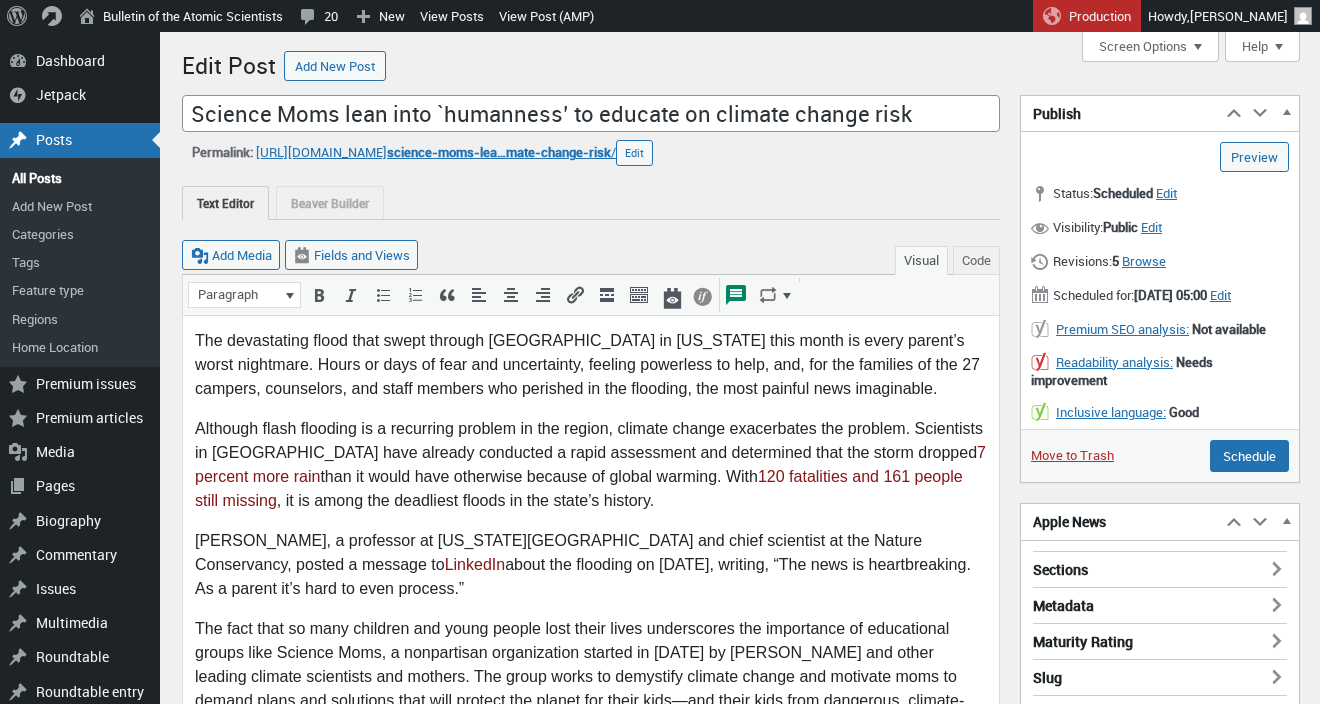 click on "The devastating flood that swept through Camp Mystic in Texas this month is every parent’s worst nightmare. Hours or days of fear and uncertainty, feeling powerless to help, and, for the families of the 27 campers, counselors, and staff members who perished in the flooding, the most painful news imaginable." at bounding box center (591, 365) 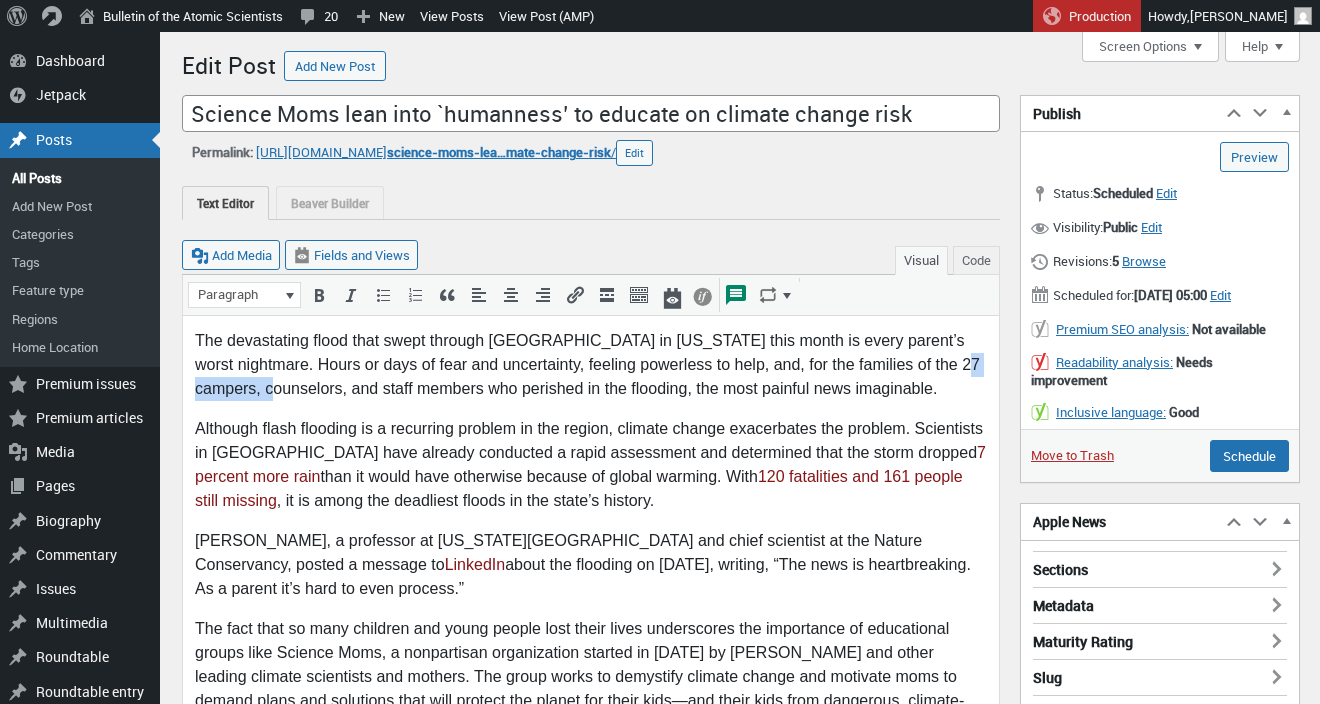 drag, startPoint x: 281, startPoint y: 391, endPoint x: 186, endPoint y: 393, distance: 95.02105 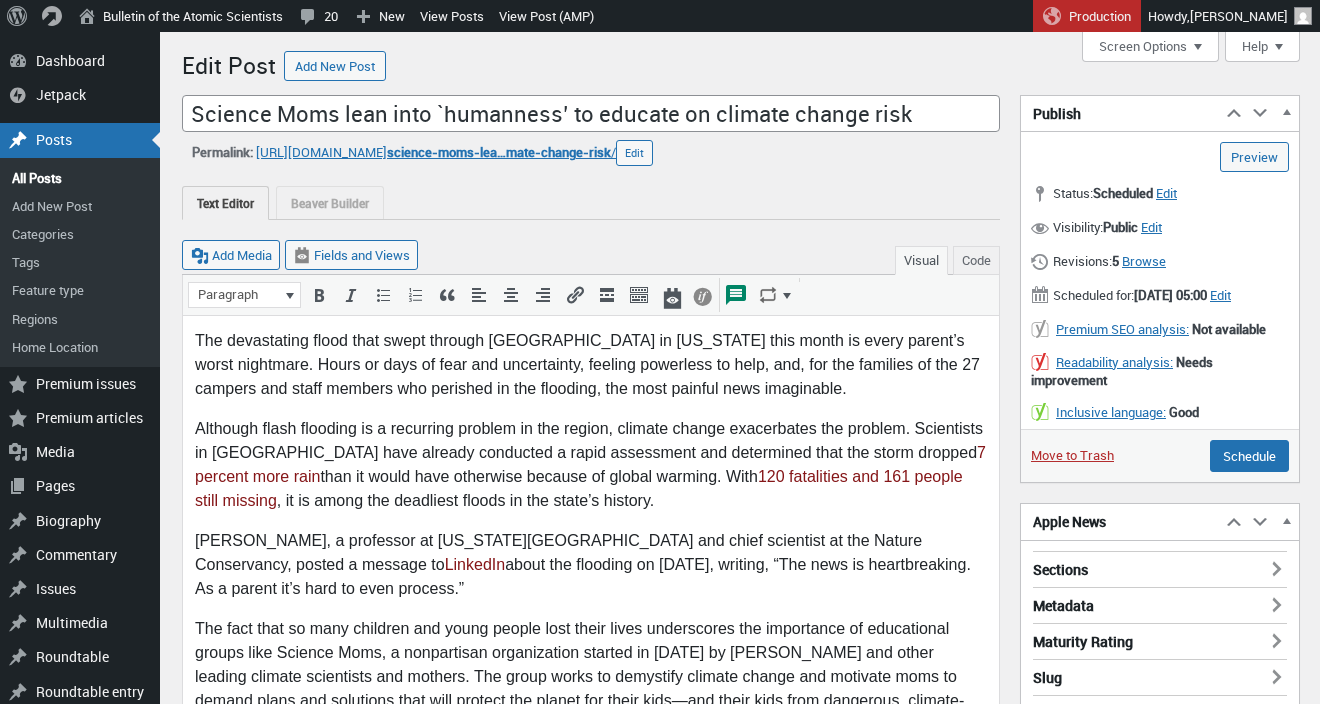 click on "The devastating flood that swept through Camp Mystic in Texas this month is every parent’s worst nightmare. Hours or days of fear and uncertainty, feeling powerless to help, and, for the families of the 27 campers and staff members who perished in the flooding, the most painful news imaginable." at bounding box center (591, 365) 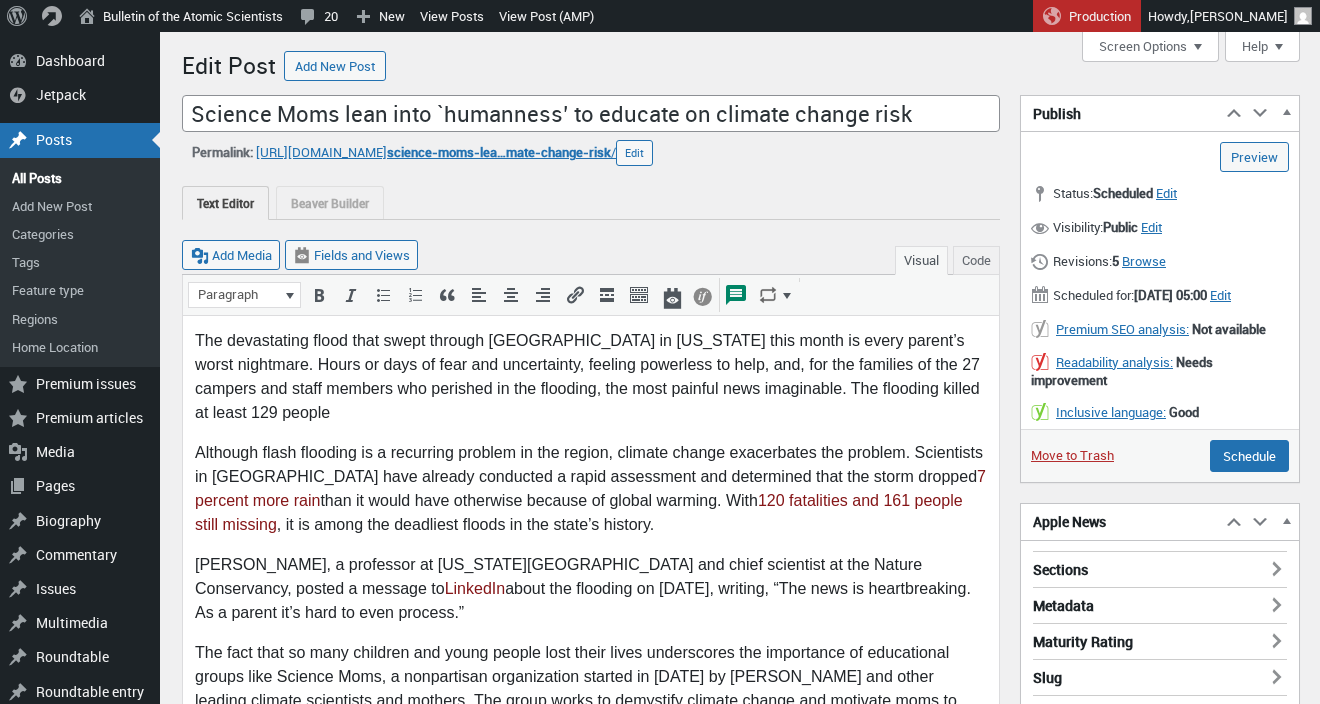 click on "The devastating flood that swept through Camp Mystic in Texas this month is every parent’s worst nightmare. Hours or days of fear and uncertainty, feeling powerless to help, and, for the families of the 27 campers and staff members who perished in the flooding, the most painful news imaginable. The flooding killed at least 129 people" at bounding box center [591, 377] 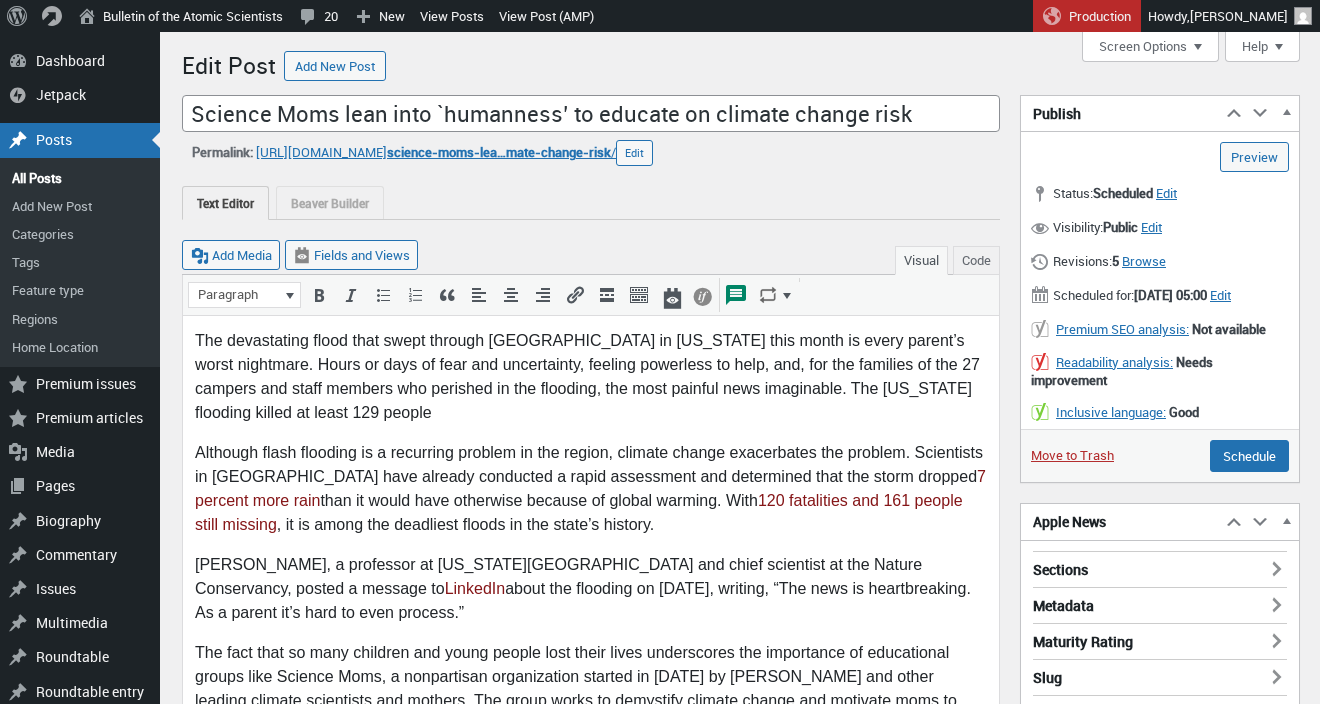 click on "The devastating flood that swept through Camp Mystic in Texas this month is every parent’s worst nightmare. Hours or days of fear and uncertainty, feeling powerless to help, and, for the families of the 27 campers and staff members who perished in the flooding, the most painful news imaginable. The Texas flooding killed at least 129 people" at bounding box center [591, 377] 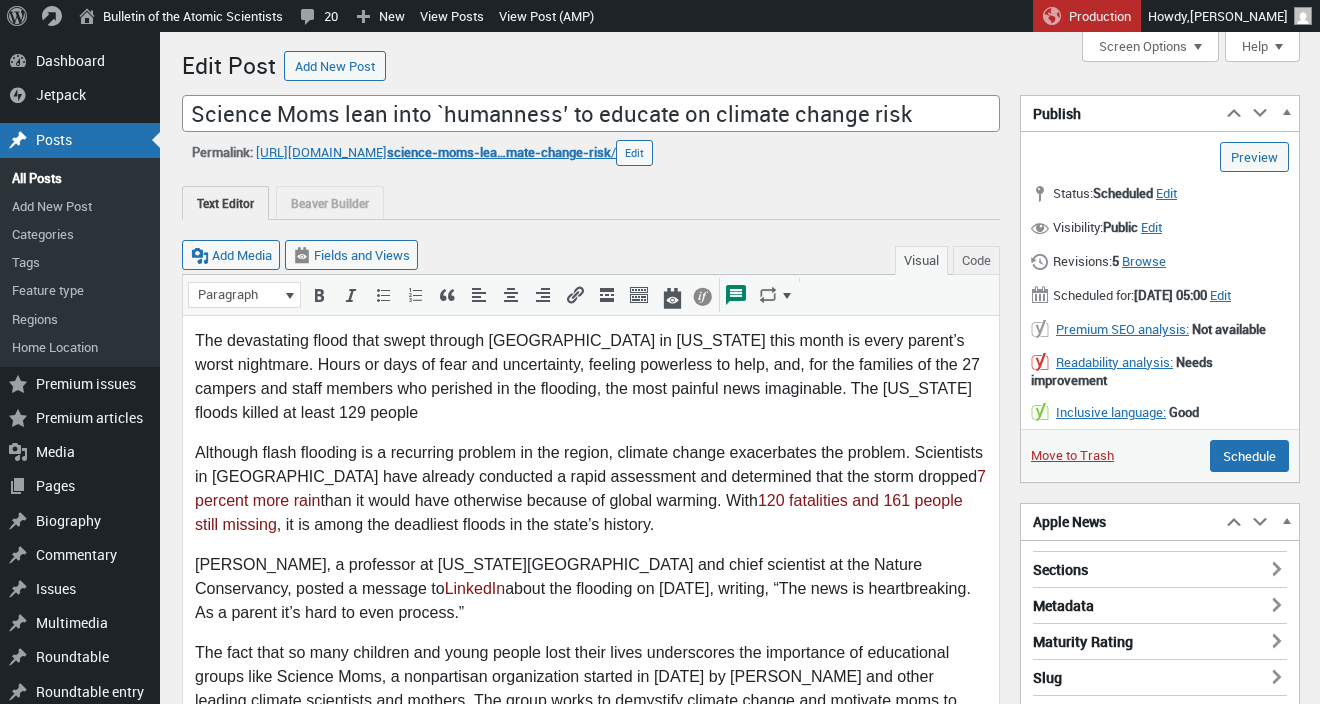 click on "The devastating flood that swept through Camp Mystic in Texas this month is every parent’s worst nightmare. Hours or days of fear and uncertainty, feeling powerless to help, and, for the families of the 27 campers and staff members who perished in the flooding, the most painful news imaginable. The Texas floods killed at least 129 people" at bounding box center (591, 377) 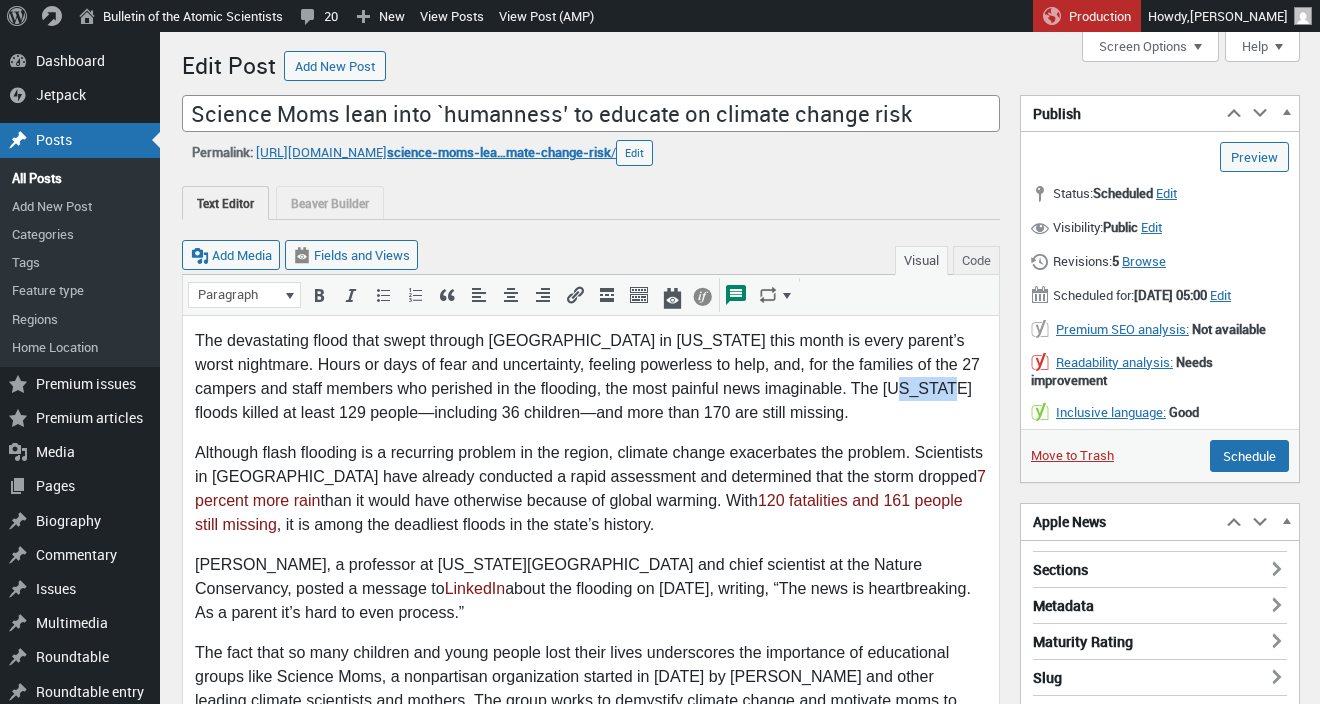 drag, startPoint x: 880, startPoint y: 389, endPoint x: 915, endPoint y: 389, distance: 35 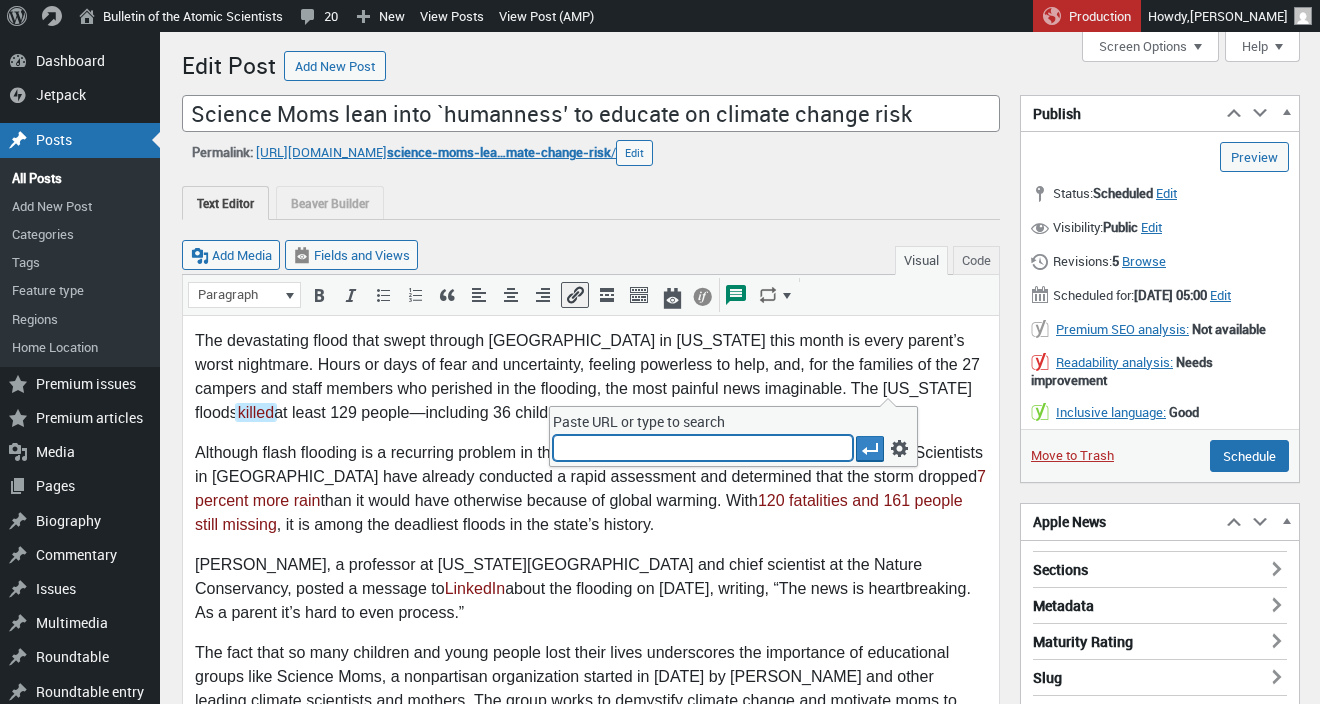 type on "https://www.nytimes.com/2025/07/07/us/texas-floods-kerr-county.html" 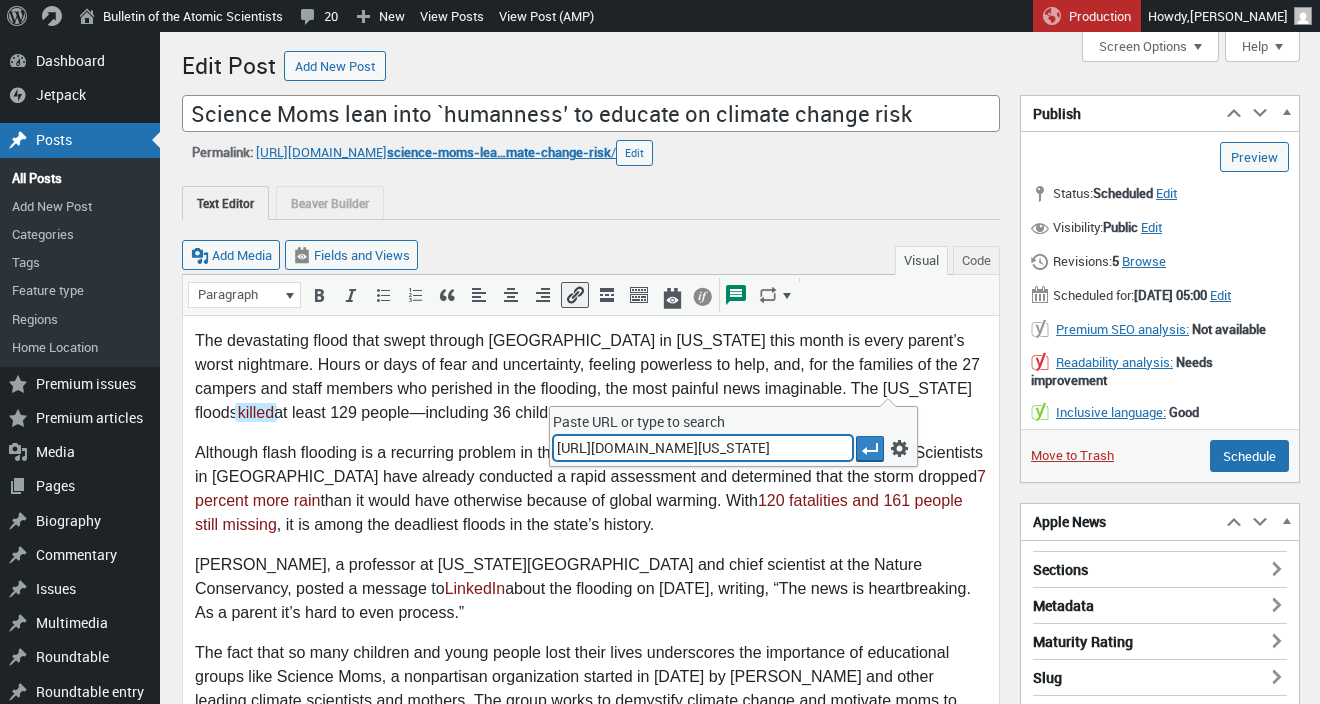 scroll, scrollTop: 0, scrollLeft: 167, axis: horizontal 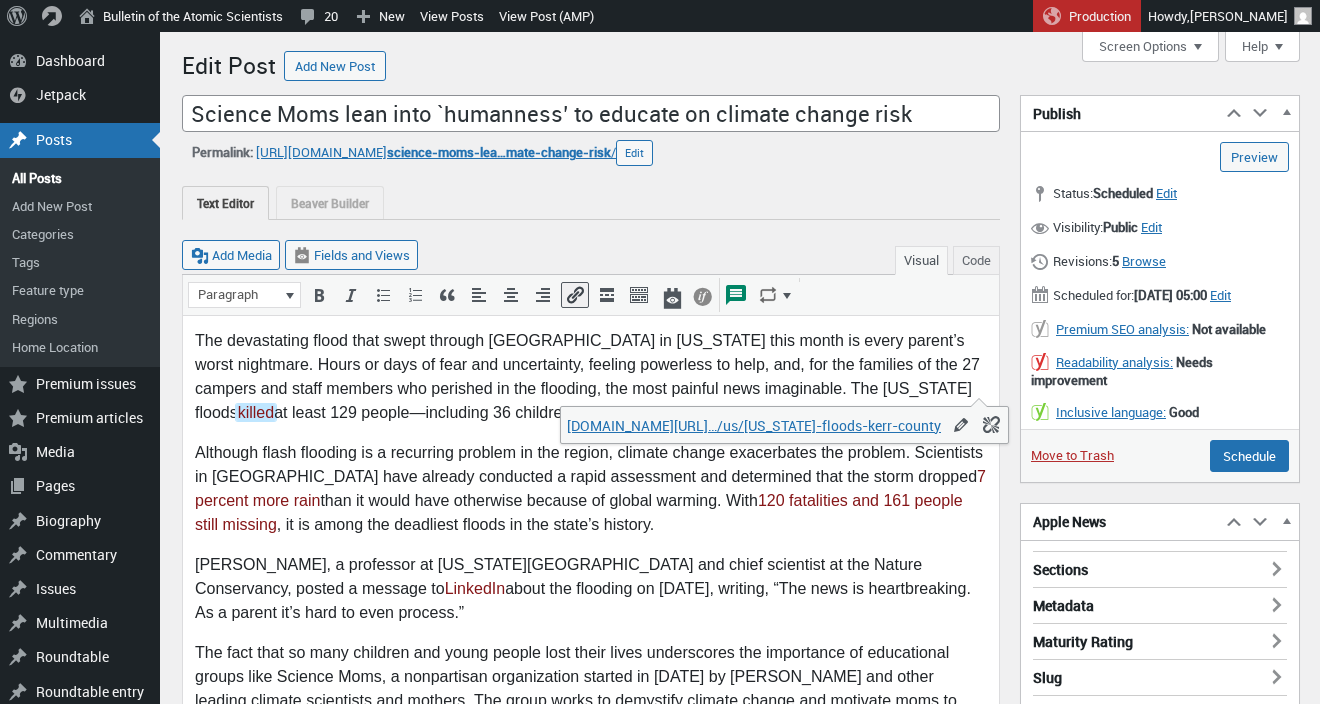 click on "The devastating flood that swept through Camp Mystic in Texas this month is every parent’s worst nightmare. Hours or days of fear and uncertainty, feeling powerless to help, and, for the families of the 27 campers and staff members who perished in the flooding, the most painful news imaginable. The Texas floods  killed  at least 129 people—including 36 children—and more than 170 are still missing. Although flash flooding is a recurring problem in the region, climate change exacerbates the problem. Scientists in Europe have already conducted a rapid assessment and determined that the storm dropped  7 percent more rain  than it would have otherwise because of global warming. With  120 fatalities and 161 people still missing , it is among the deadliest floods in the state’s history. Katherine Hayhoe, a professor at Texas Tech University and chief scientist at the Nature Conservancy, posted a message to  LinkedIn Massachusetts v. Environmental Protection Agency United States emissions have  dropped 15" at bounding box center (591, 2673) 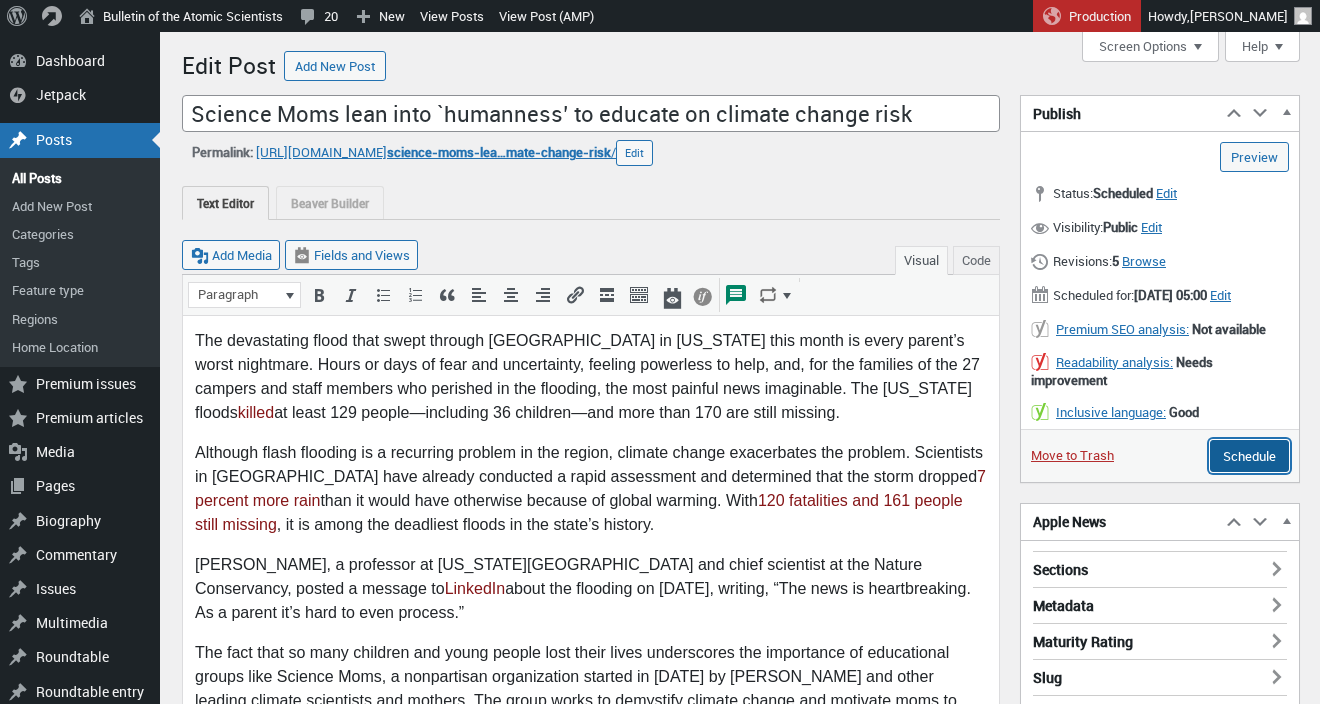 click on "Schedule" at bounding box center (1249, 456) 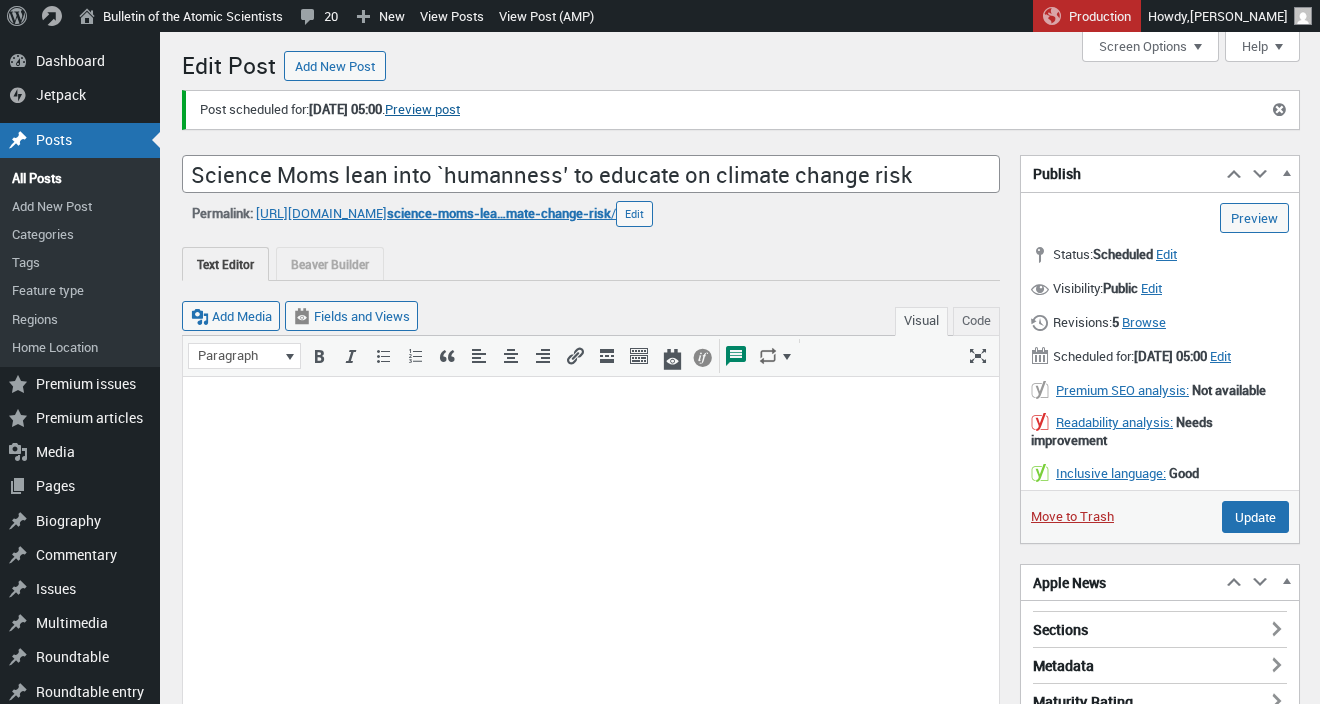 scroll, scrollTop: 0, scrollLeft: 0, axis: both 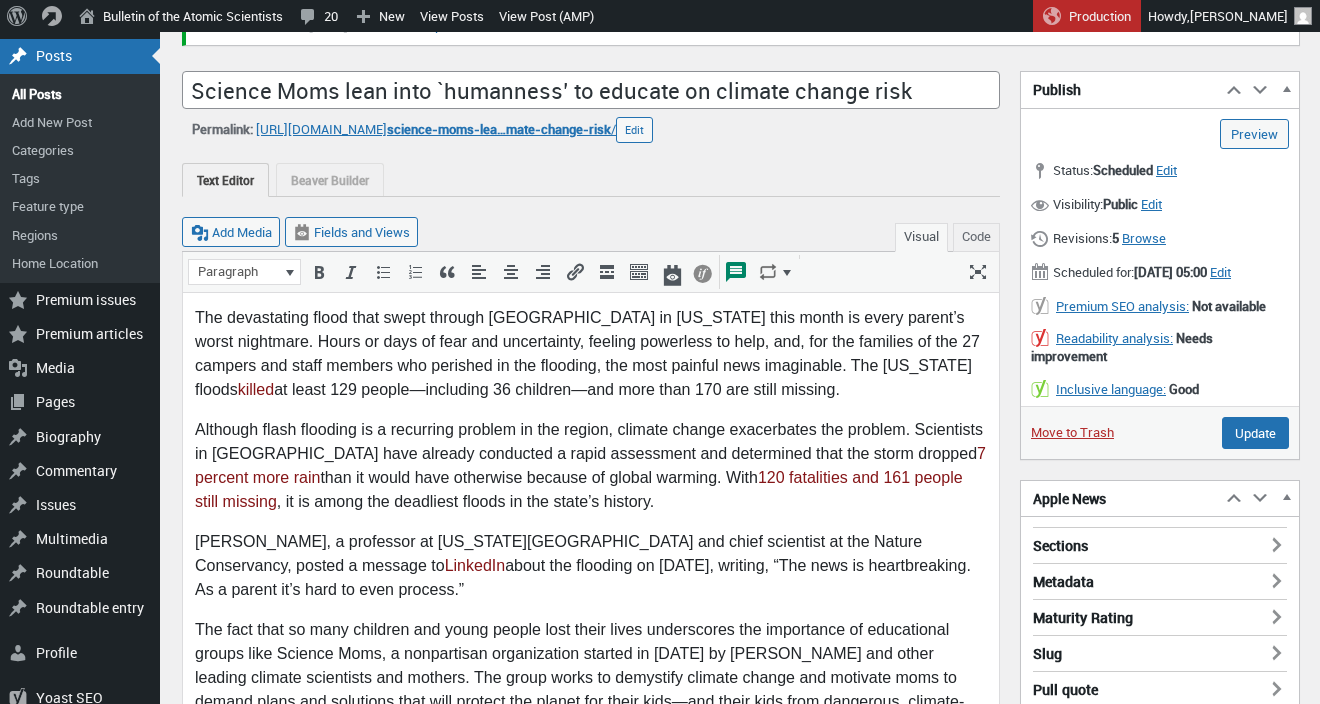 click on "The devastating flood that swept through Camp Mystic in Texas this month is every parent’s worst nightmare. Hours or days of fear and uncertainty, feeling powerless to help, and, for the families of the 27 campers and staff members who perished in the flooding, the most painful news imaginable. The Texas floods  killed  at least 129 people—including 36 children—and more than 170 are still missing." at bounding box center (591, 353) 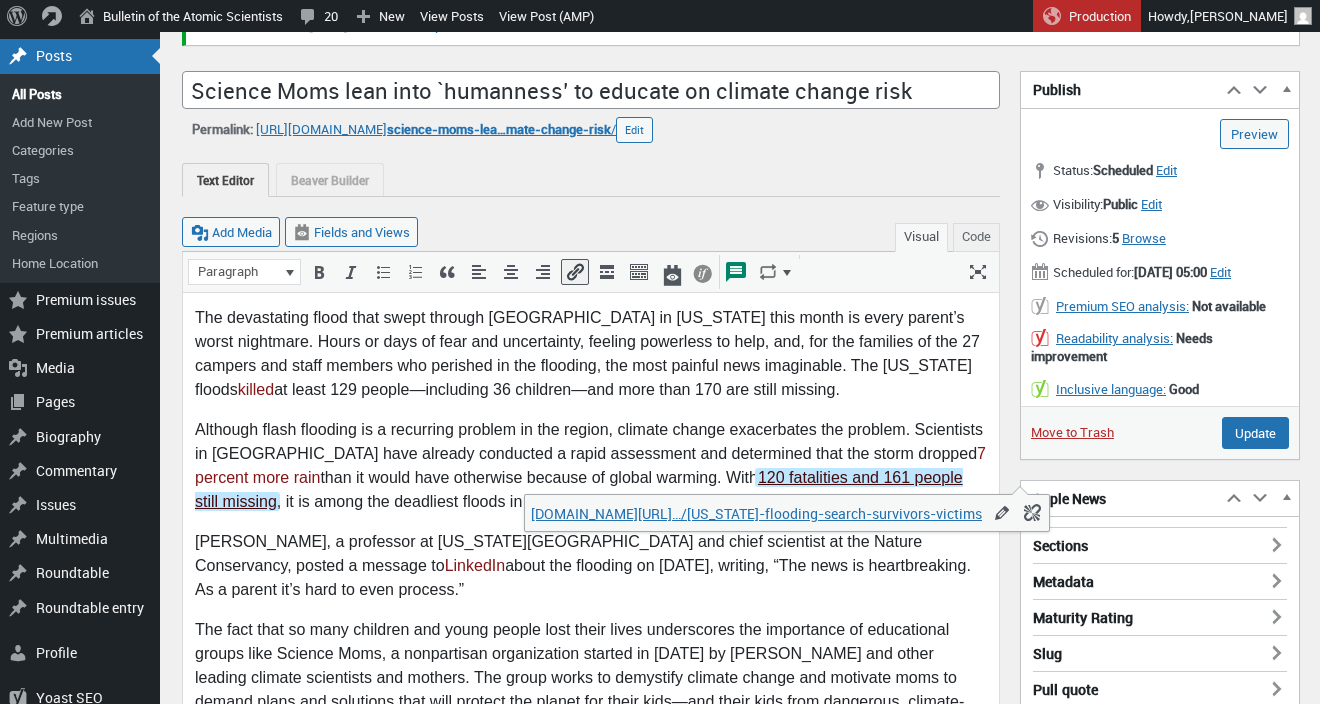 click on "120 fatalities and 161 people still missing" at bounding box center [579, 488] 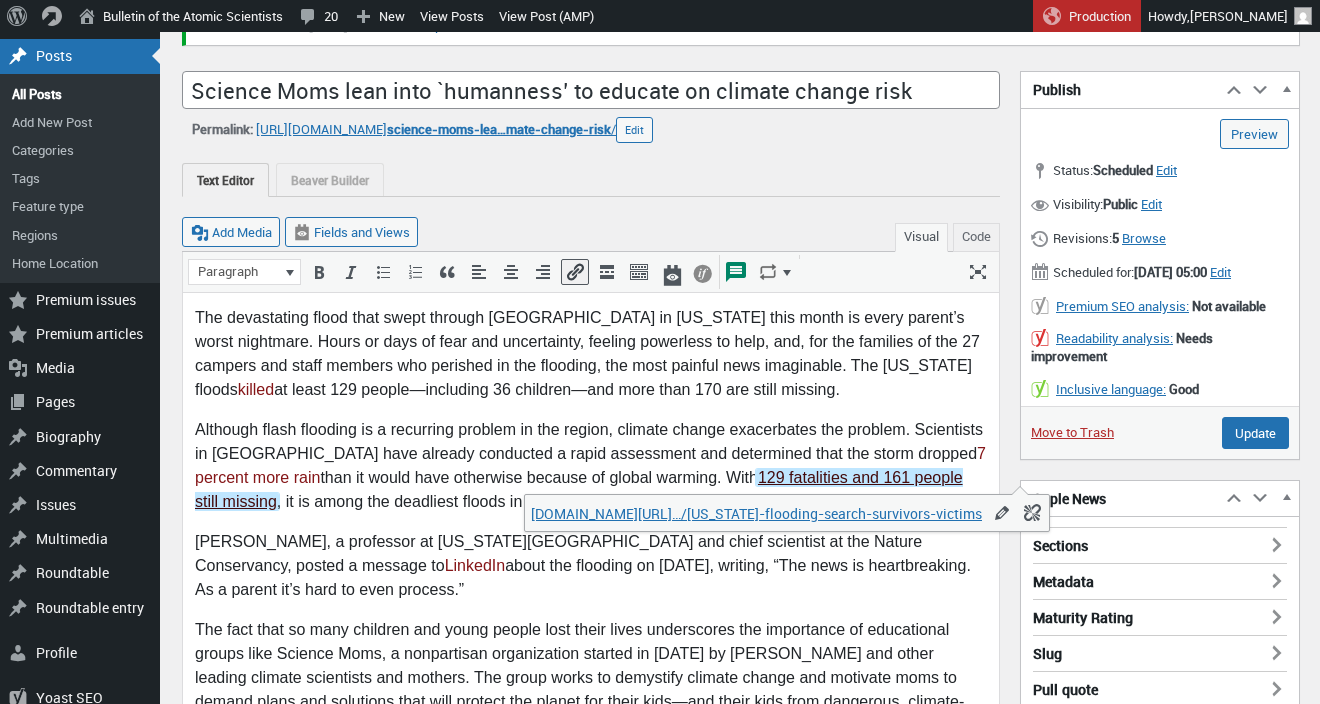 click on "129 fatalities and 161 people still missing" at bounding box center (579, 488) 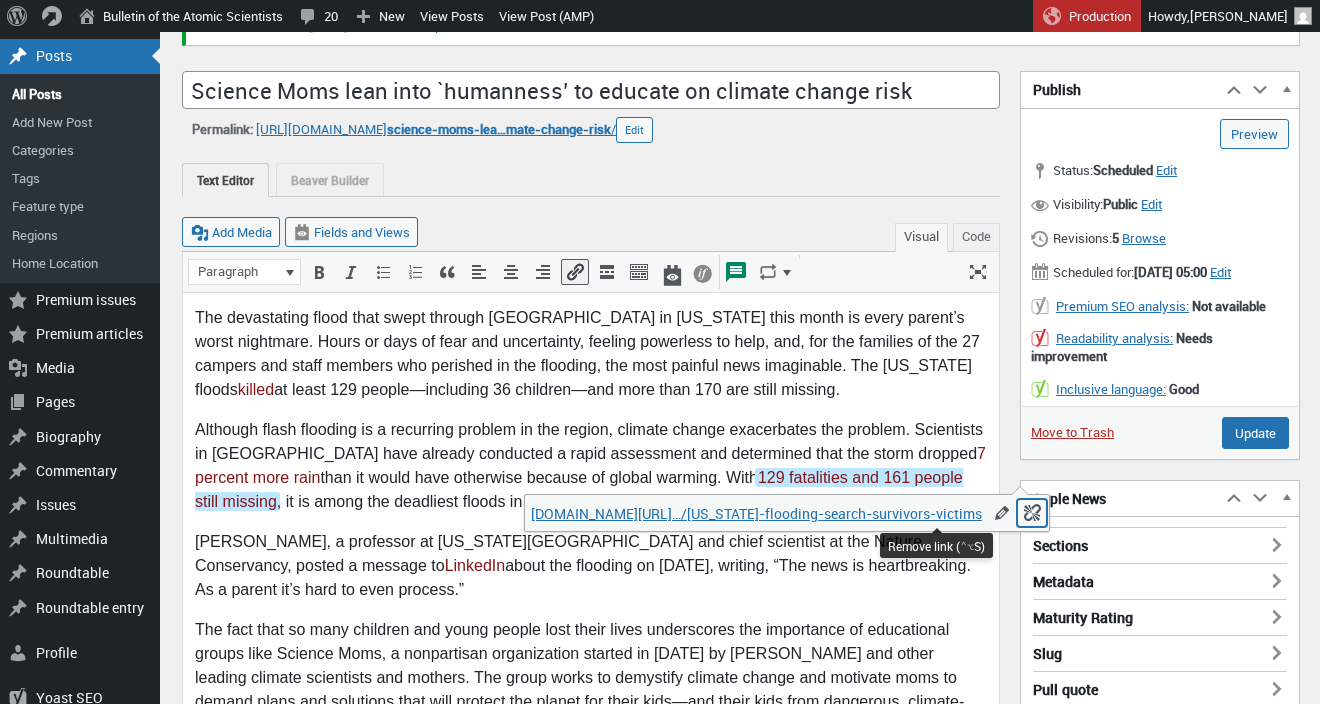 click at bounding box center (1032, 513) 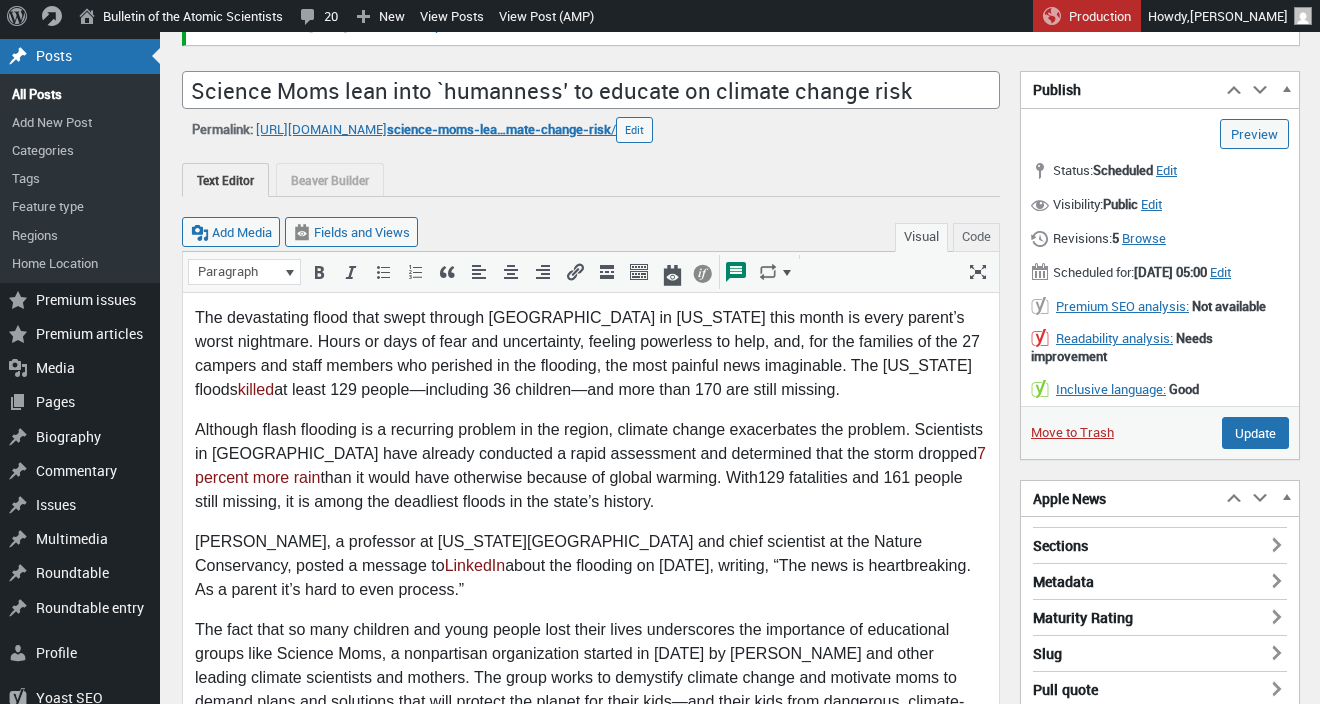 click on "Although flash flooding is a recurring problem in the region, climate change exacerbates the problem. Scientists in Europe have already conducted a rapid assessment and determined that the storm dropped  7 percent more rain  than it would have otherwise because of global warming. With  129 fatalities and 161 people still missing , it is among the deadliest floods in the state’s history." at bounding box center [591, 465] 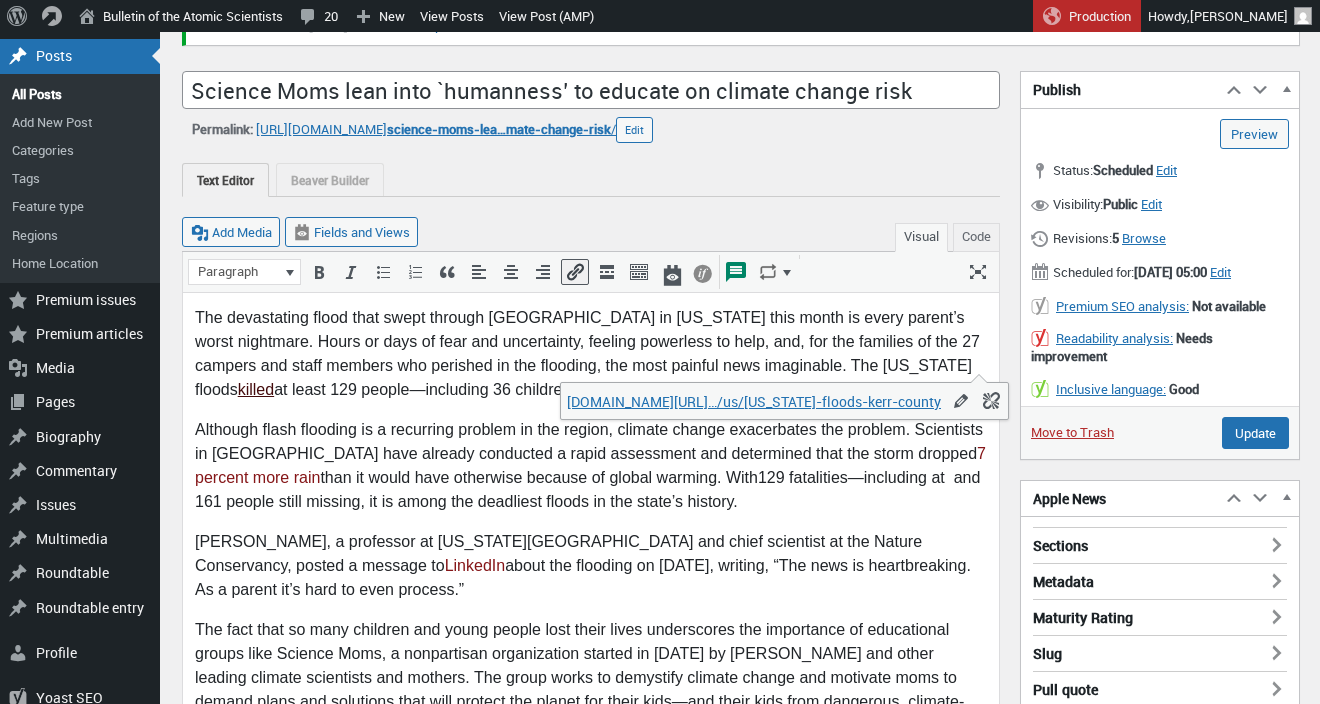 click on "killed" at bounding box center [256, 388] 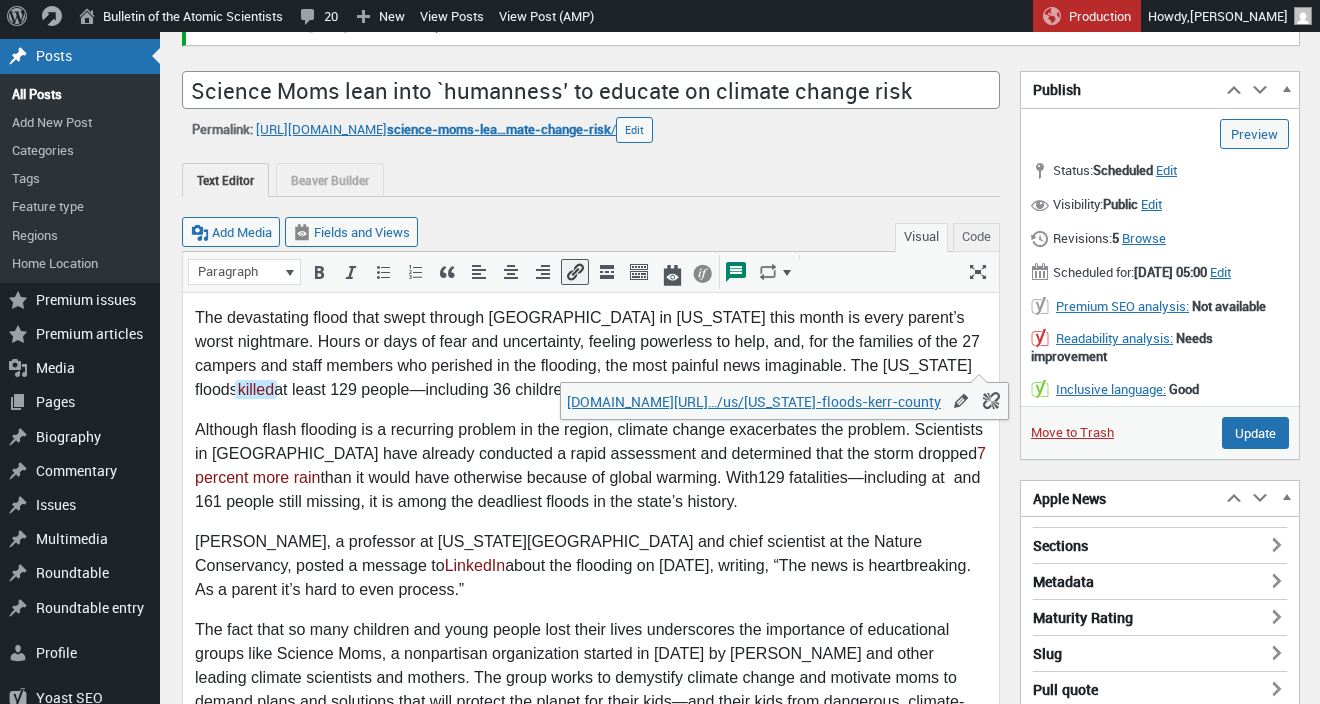 click on "nytimes.com/…/us/texas-floods-kerr-county" at bounding box center (754, 401) 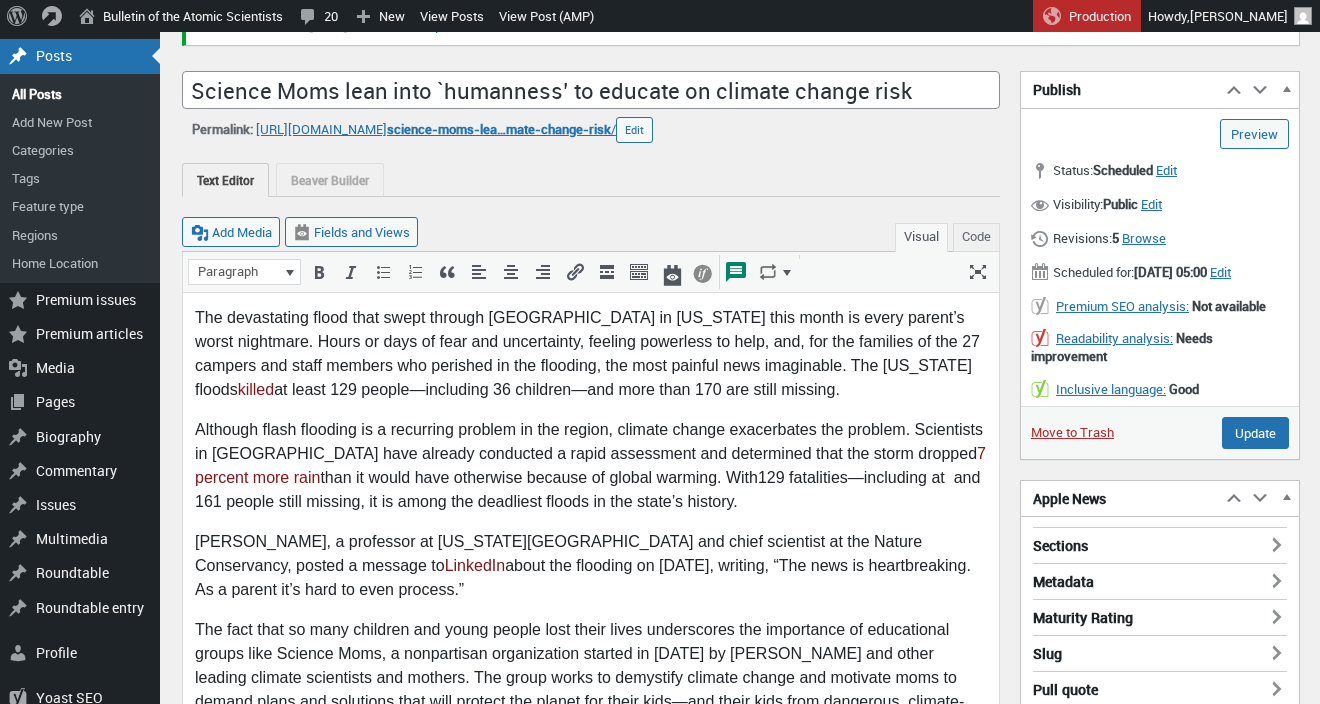 click on "Although flash flooding is a recurring problem in the region, climate change exacerbates the problem. Scientists in Europe have already conducted a rapid assessment and determined that the storm dropped  7 percent more rain  than it would have otherwise because of global warming. With  129 fatalities—including at  and 161 people still missing , it is among the deadliest floods in the state’s history." at bounding box center [591, 465] 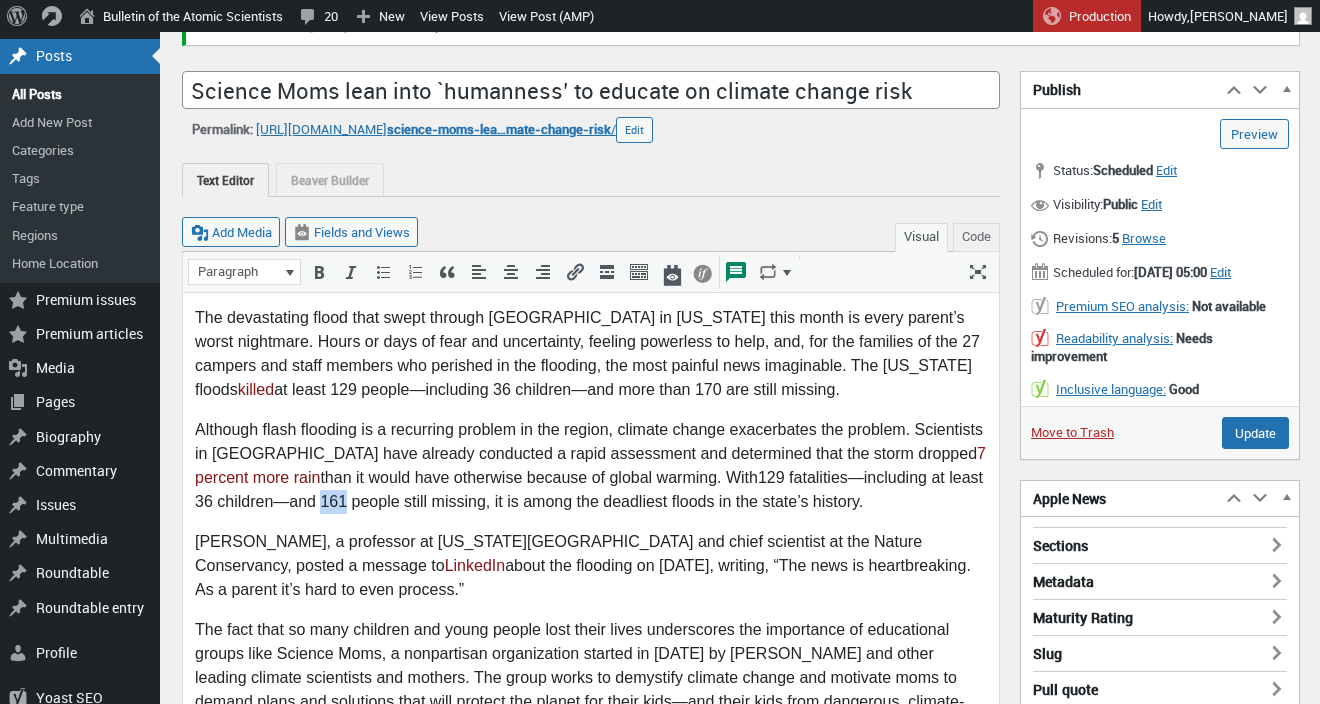 drag, startPoint x: 269, startPoint y: 502, endPoint x: 244, endPoint y: 503, distance: 25.019993 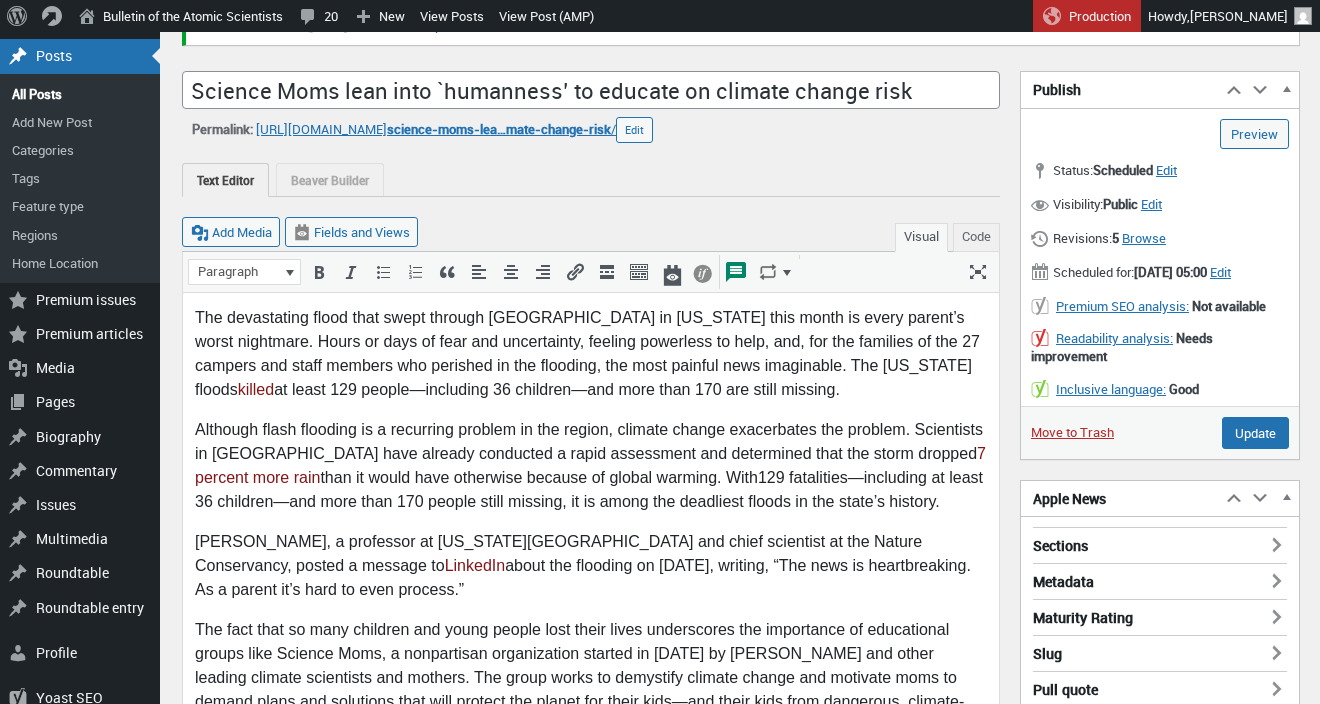 drag, startPoint x: 718, startPoint y: 388, endPoint x: 752, endPoint y: 363, distance: 42.201897 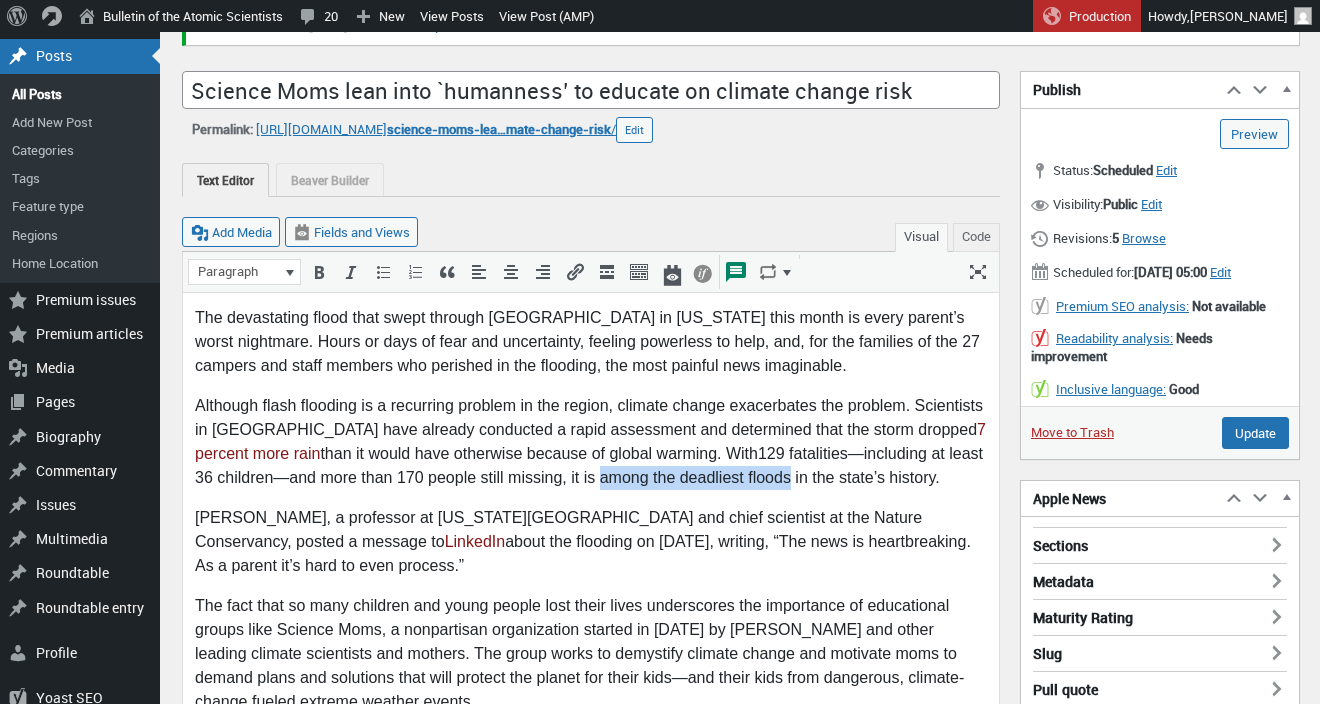 drag, startPoint x: 520, startPoint y: 478, endPoint x: 712, endPoint y: 481, distance: 192.02344 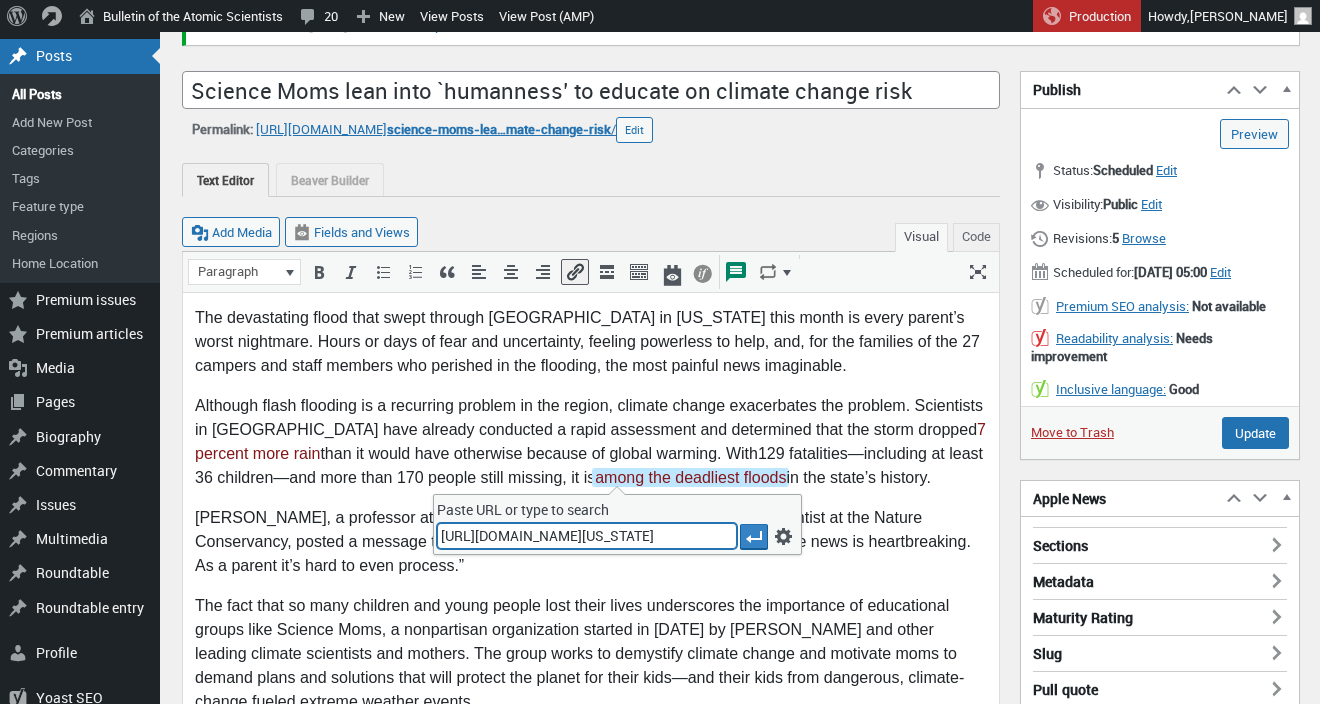 scroll, scrollTop: 0, scrollLeft: 472, axis: horizontal 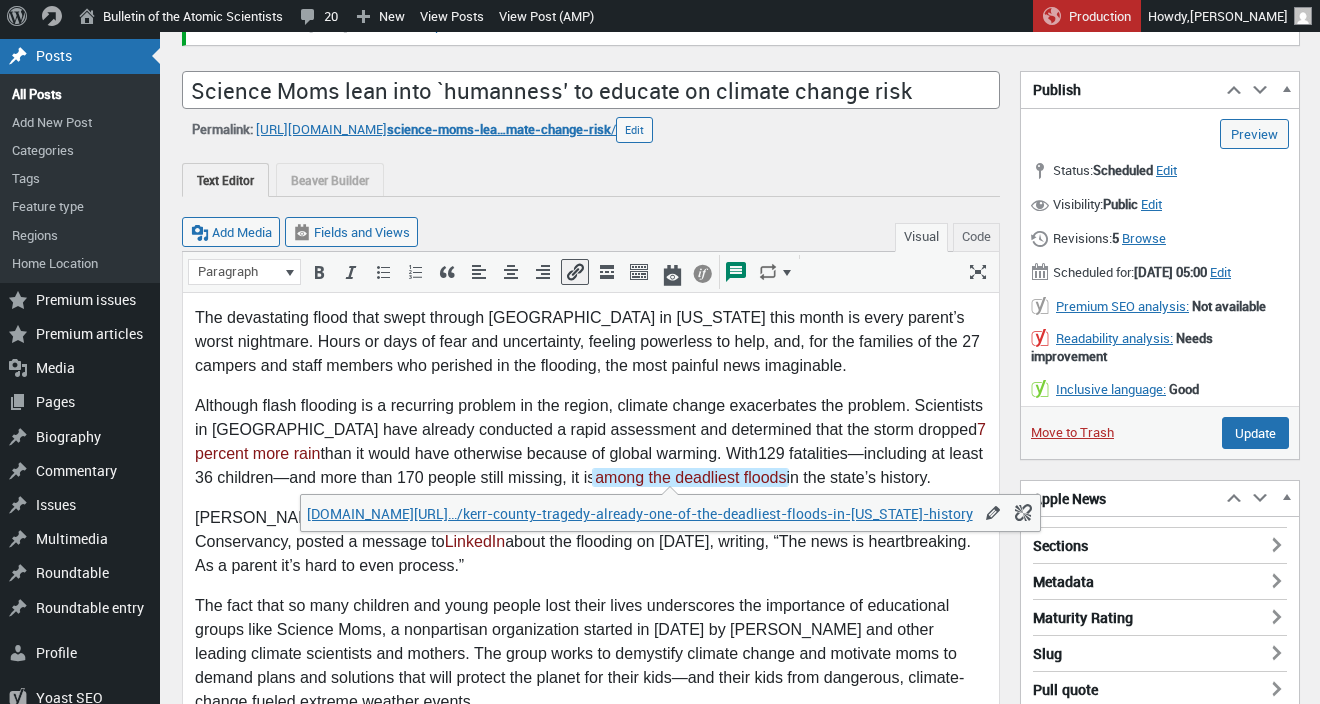 click on "Although flash flooding is a recurring problem in the region, climate change exacerbates the problem. Scientists in Europe have already conducted a rapid assessment and determined that the storm dropped  7 percent more rain  than it would have otherwise because of global warming. With  129 fatalities—including at least 36 children—and more than 170 people still missing , it is  among the deadliest floods  in the state’s history." at bounding box center [591, 441] 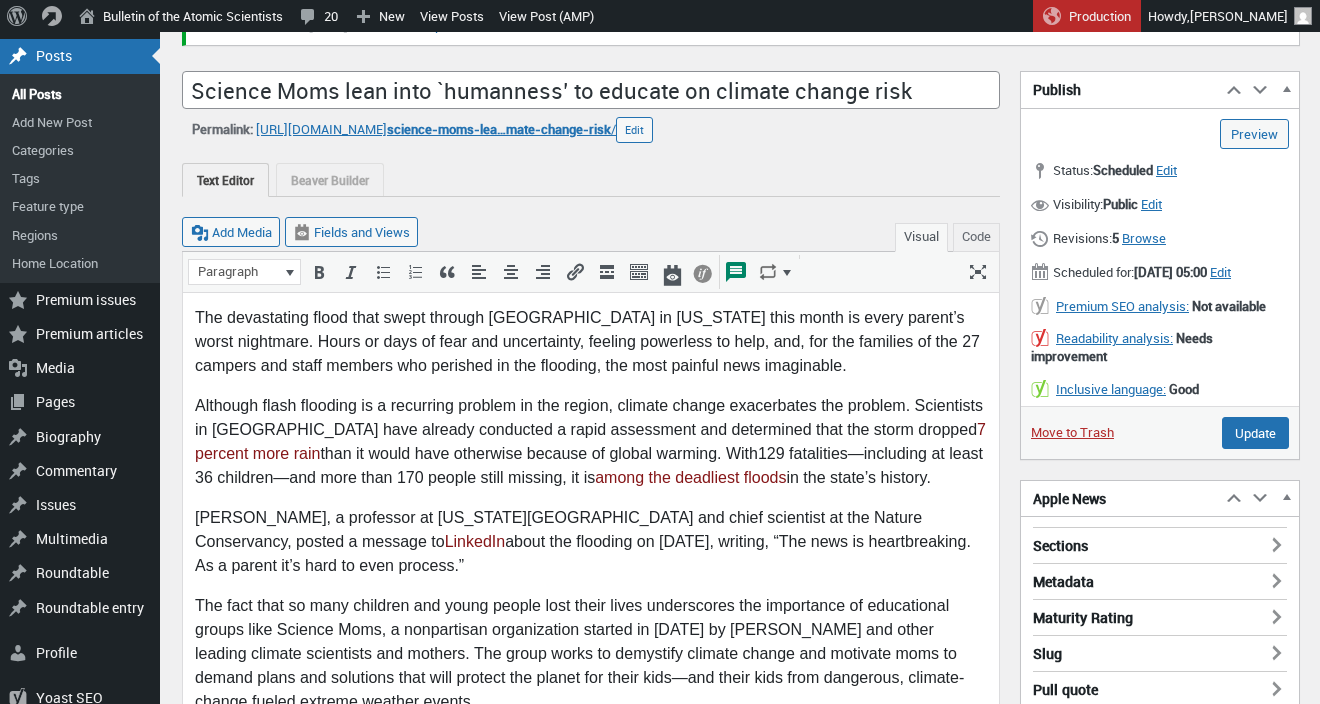 click on "The devastating flood that swept through Camp Mystic in Texas this month is every parent’s worst nightmare. Hours or days of fear and uncertainty, feeling powerless to help, and, for the families of the 27 campers and staff members who perished in the flooding, the most painful news imaginable." at bounding box center (591, 341) 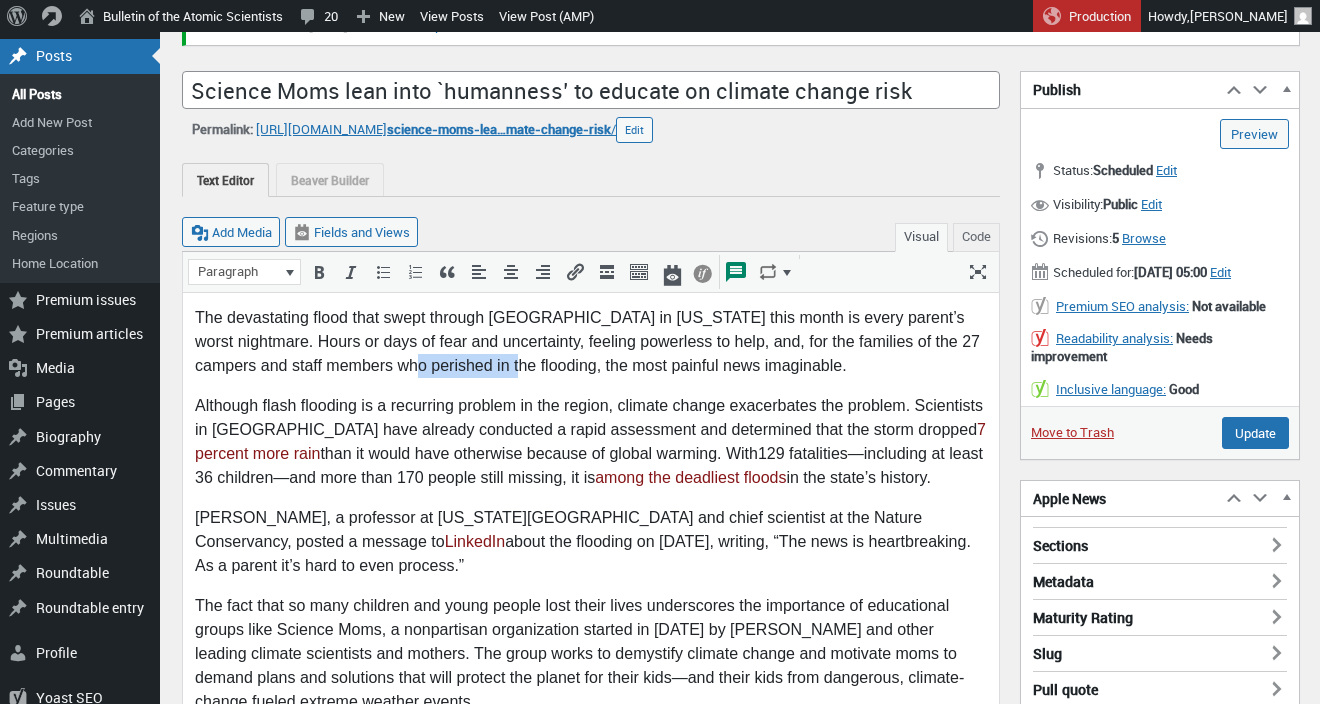 drag, startPoint x: 500, startPoint y: 366, endPoint x: 402, endPoint y: 364, distance: 98.02041 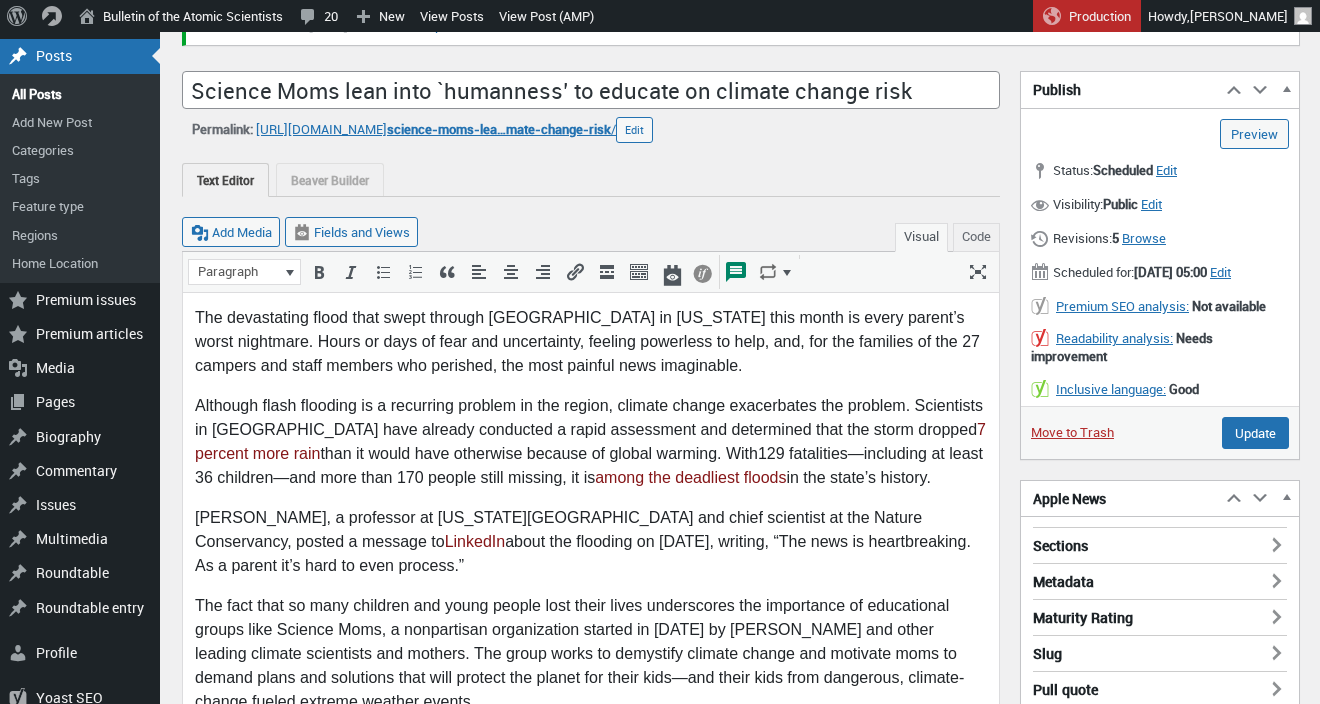 click on "Although flash flooding is a recurring problem in the region, climate change exacerbates the problem. Scientists in Europe have already conducted a rapid assessment and determined that the storm dropped  7 percent more rain  than it would have otherwise because of global warming. With  129 fatalities—including at least 36 children—and more than 170 people still missing , it is  among the deadliest floods  in the state’s history." at bounding box center [591, 441] 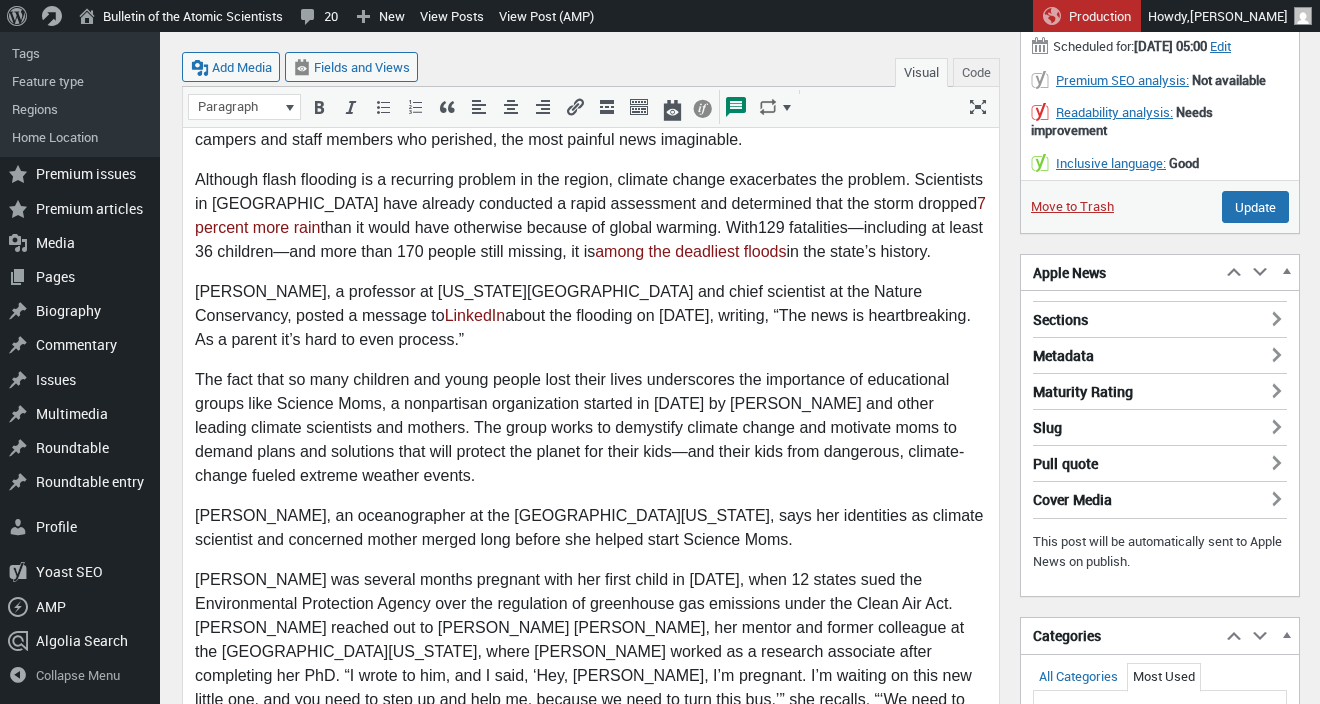 scroll, scrollTop: 313, scrollLeft: 0, axis: vertical 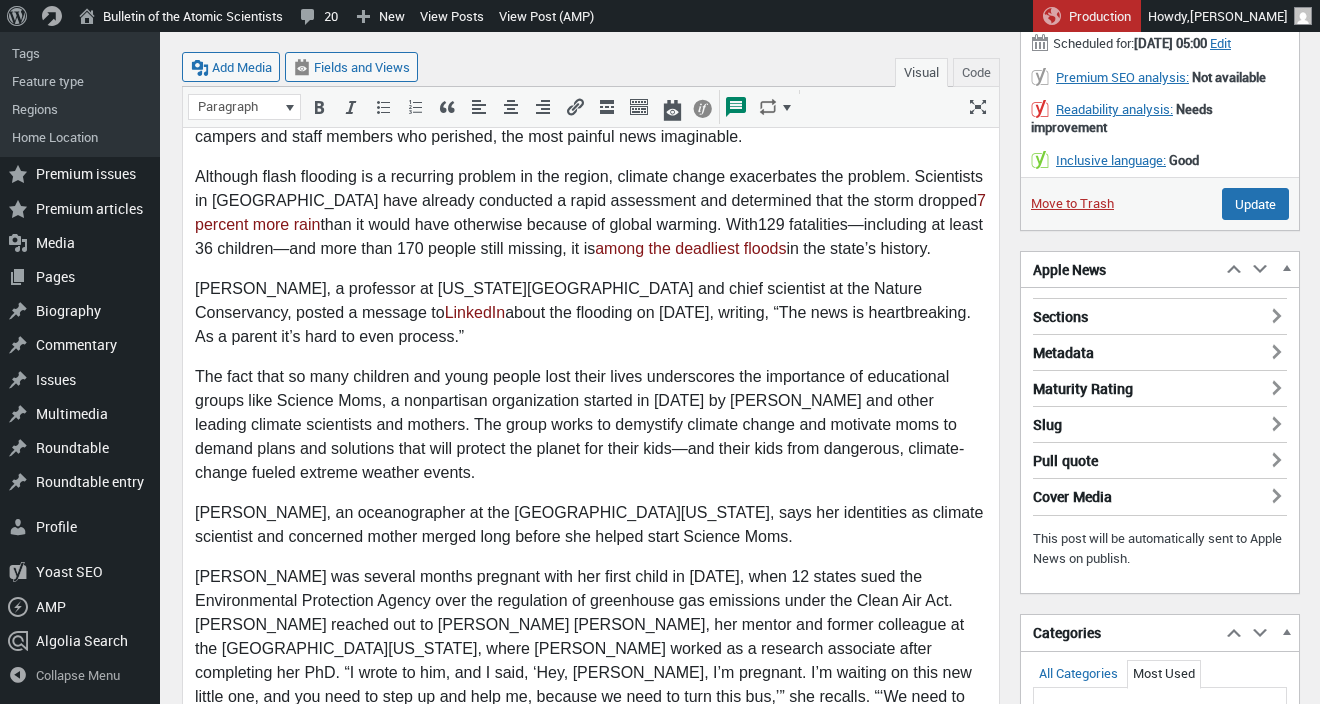 click on "The fact that so many children and young people lost their lives underscores the importance of educational groups like Science Moms, a nonpartisan organization started in 2019 by Hayhoe and other leading climate scientists and mothers. The group works to demystify climate change and motivate moms to demand plans and solutions that will protect the planet for their kids—and their kids from dangerous, climate-change fueled extreme weather events." at bounding box center [591, 424] 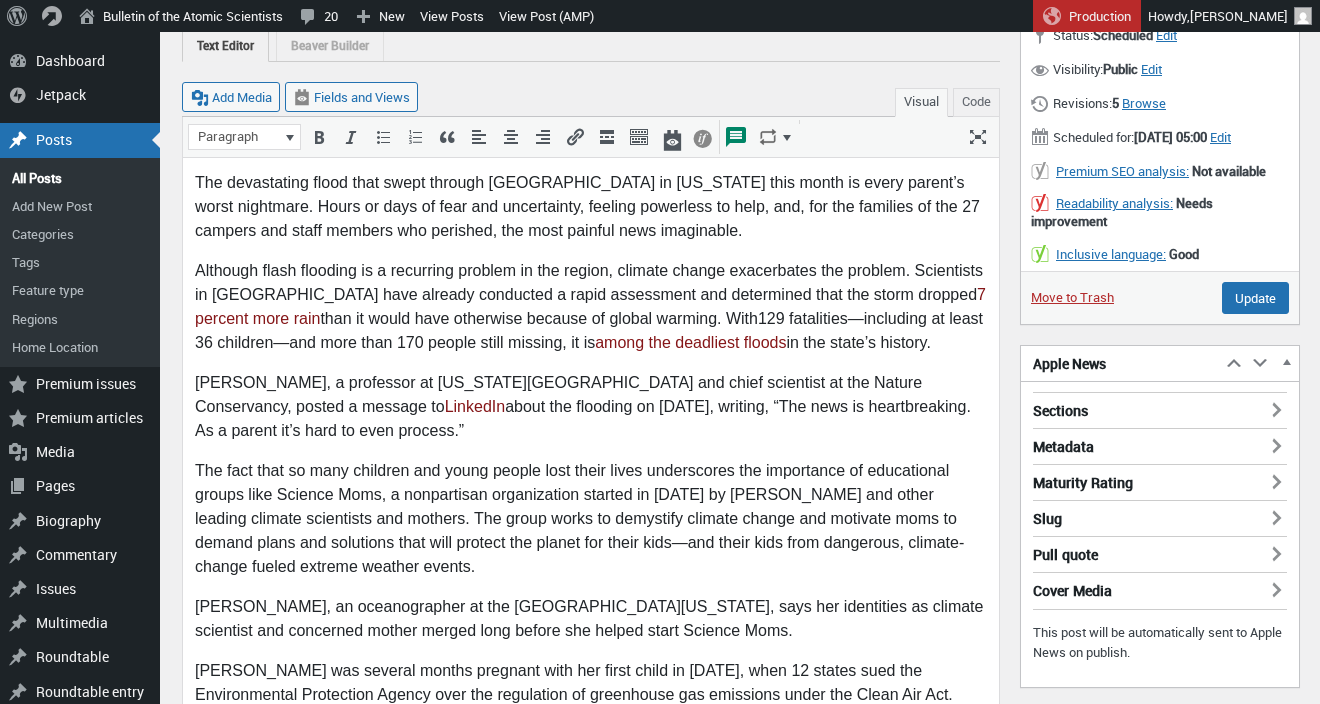 scroll, scrollTop: 0, scrollLeft: 0, axis: both 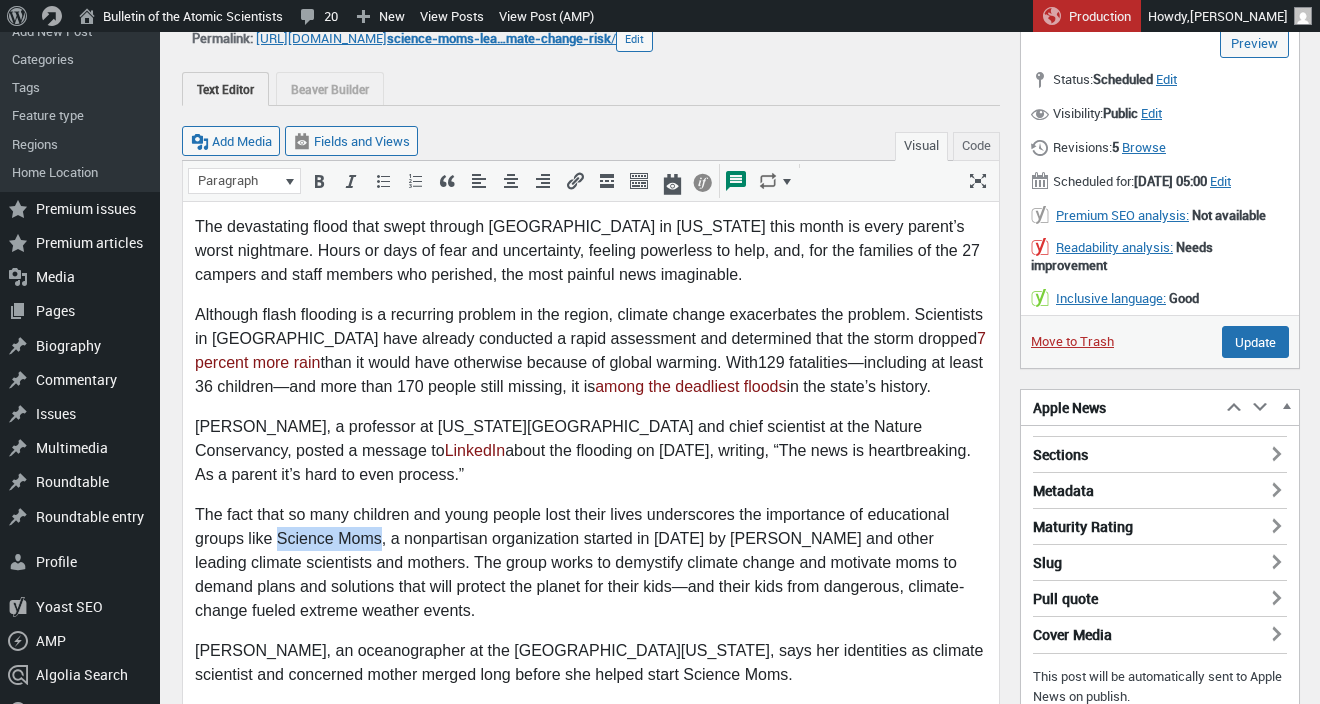 drag, startPoint x: 279, startPoint y: 538, endPoint x: 379, endPoint y: 536, distance: 100.02 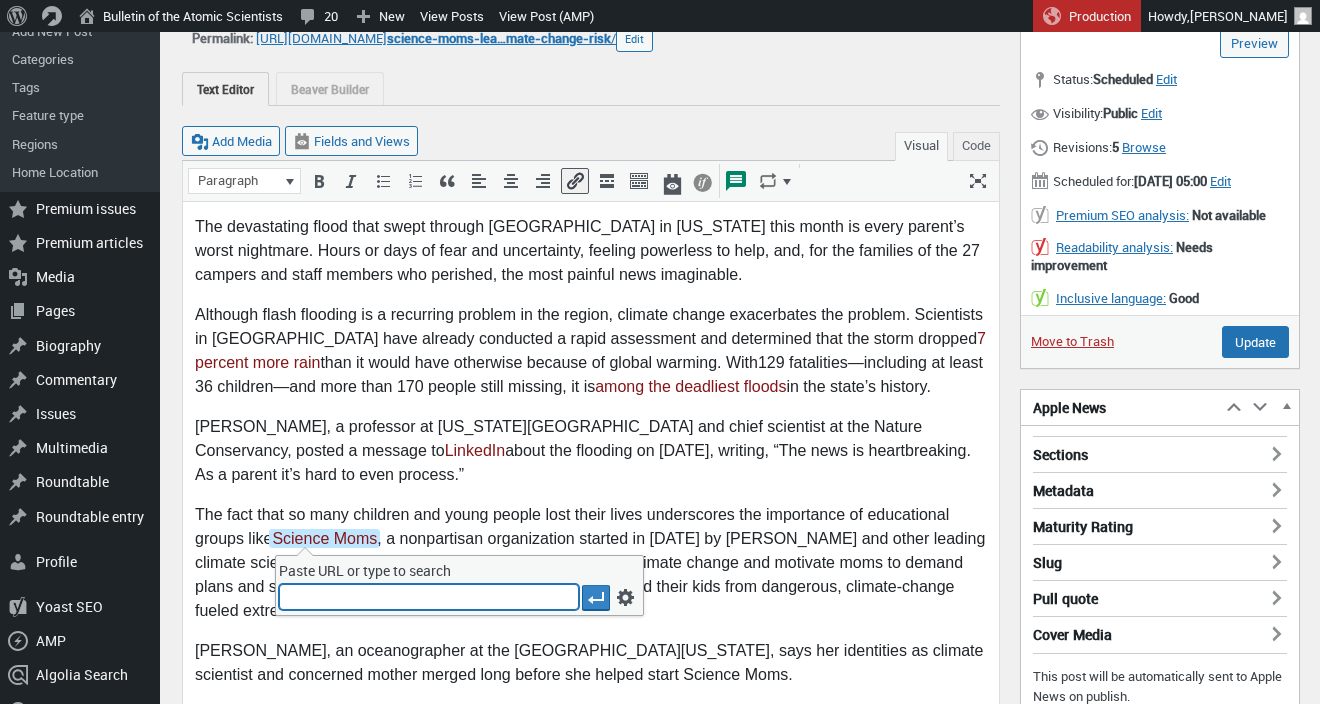 paste on "https://sciencemoms.com/" 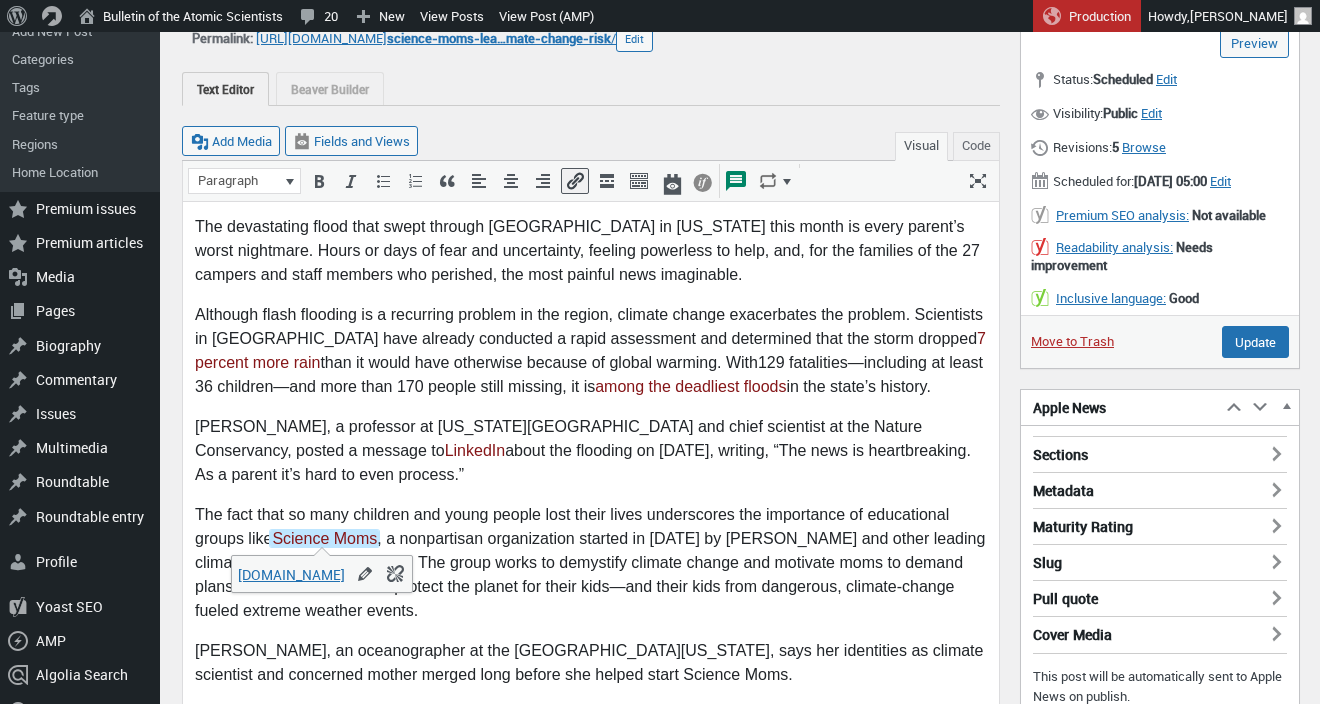 click on "Katherine Hayhoe, a professor at Texas Tech University and chief scientist at the Nature Conservancy, posted a message to  LinkedIn  about the flooding on July 5, writing, “The news is heartbreaking. As a parent it’s hard to even process.”" at bounding box center [591, 450] 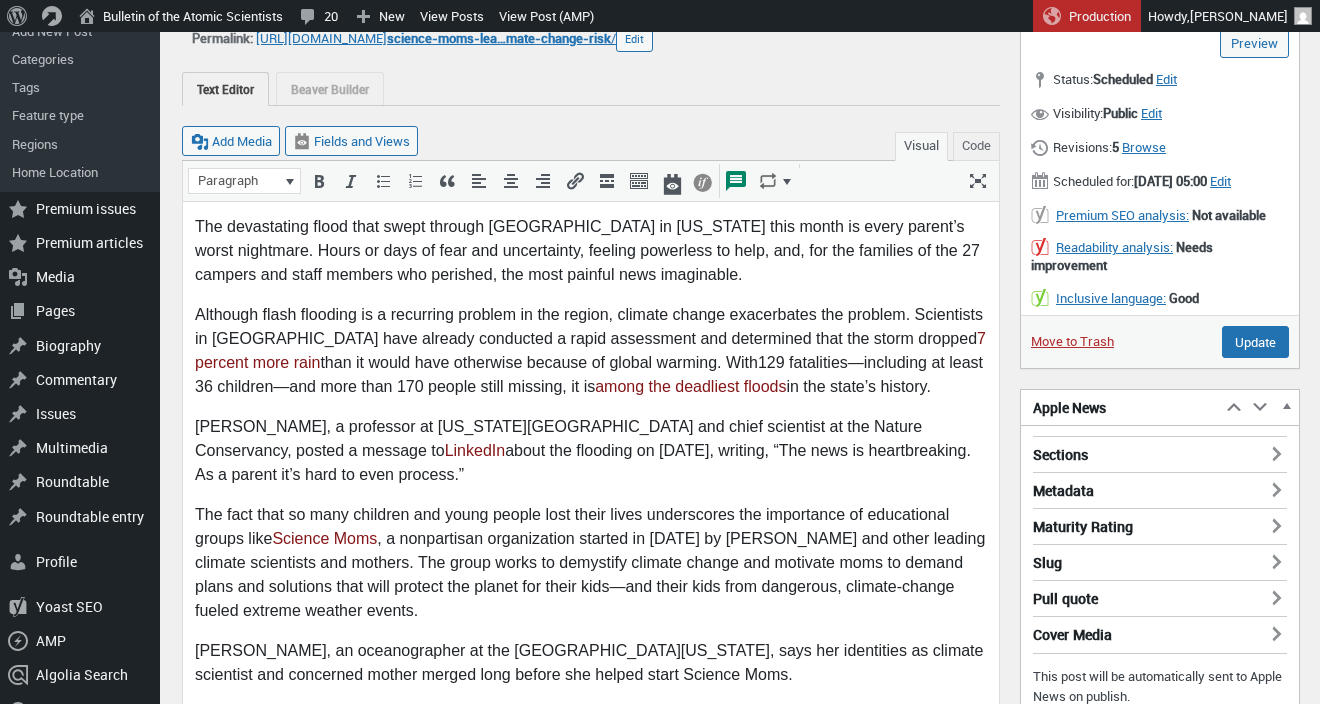 click on "The fact that so many children and young people lost their lives underscores the importance of educational groups like  Science Moms , a nonpartisan organization started in 2019 by Hayhoe and other leading climate scientists and mothers. The group works to demystify climate change and motivate moms to demand plans and solutions that will protect the planet for their kids—and their kids from dangerous, climate-change fueled extreme weather events." at bounding box center (591, 562) 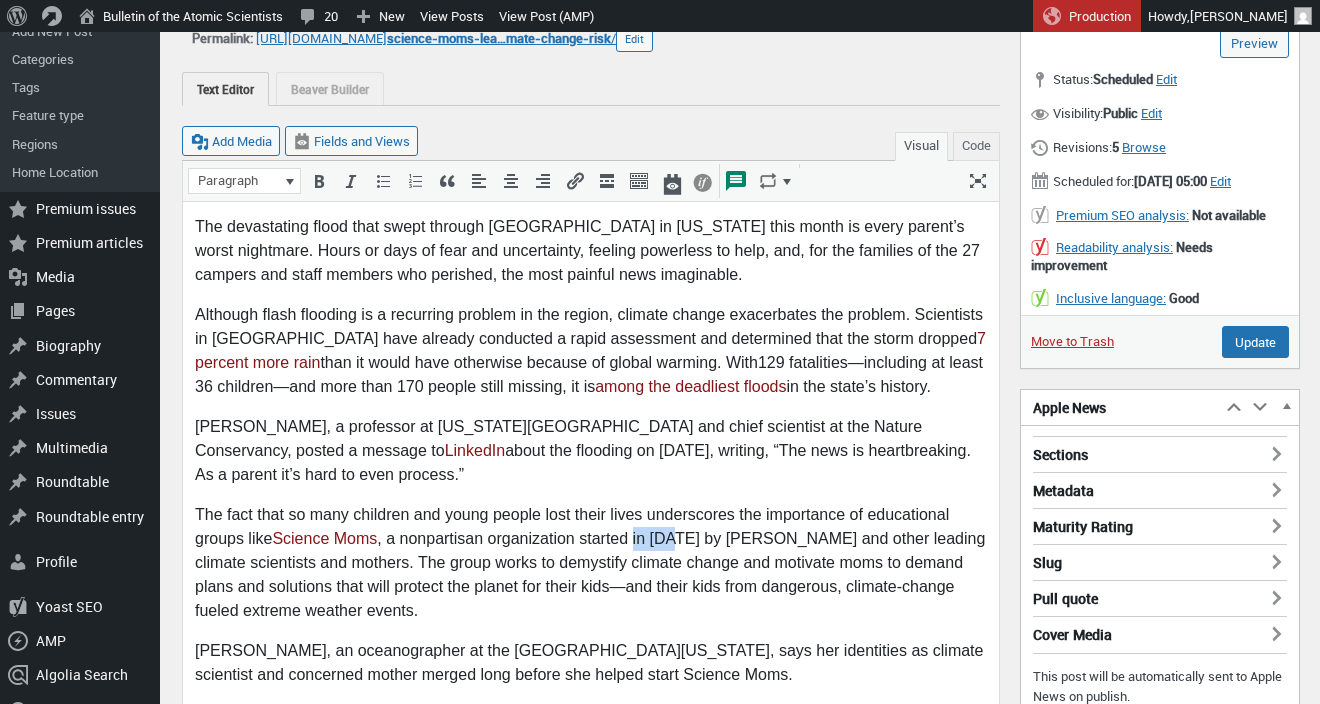 drag, startPoint x: 638, startPoint y: 537, endPoint x: 685, endPoint y: 535, distance: 47.042534 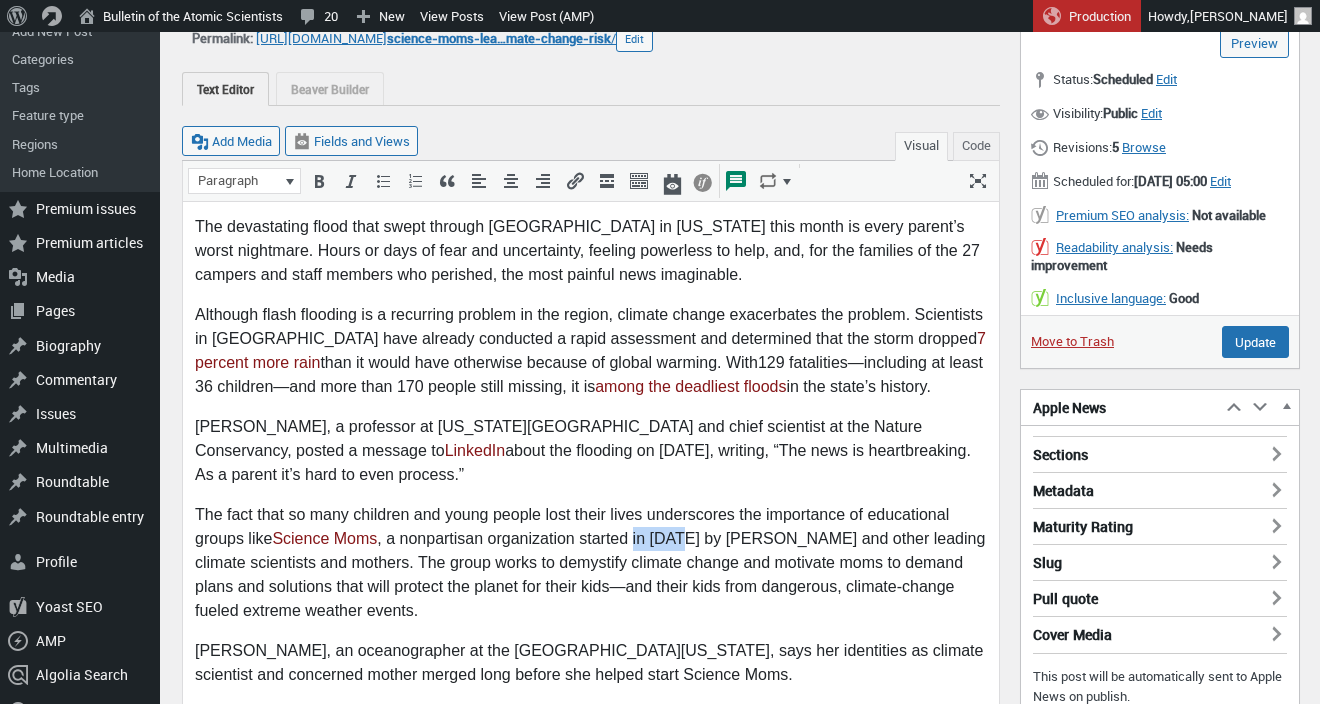 drag, startPoint x: 689, startPoint y: 540, endPoint x: 637, endPoint y: 541, distance: 52.009613 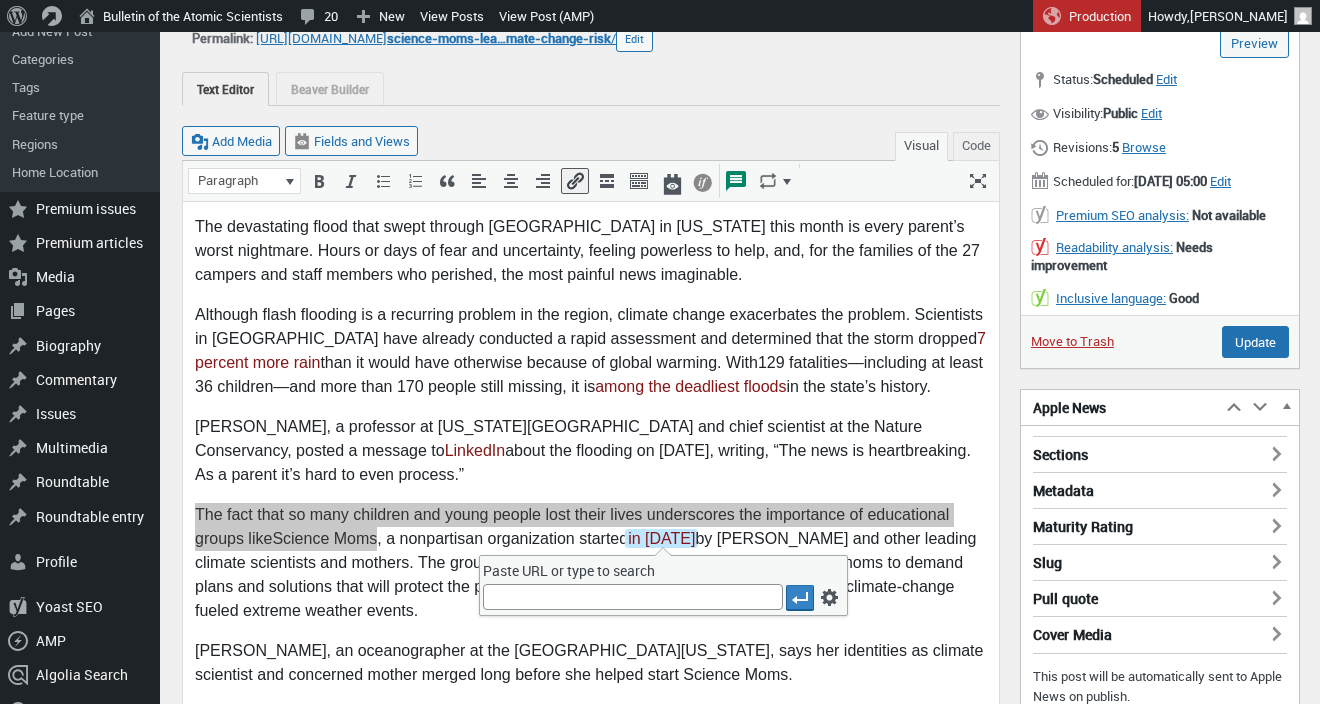 type on "https://potentialenergycoalition.org/case-study/science-moms-depolarizing-climate-change/" 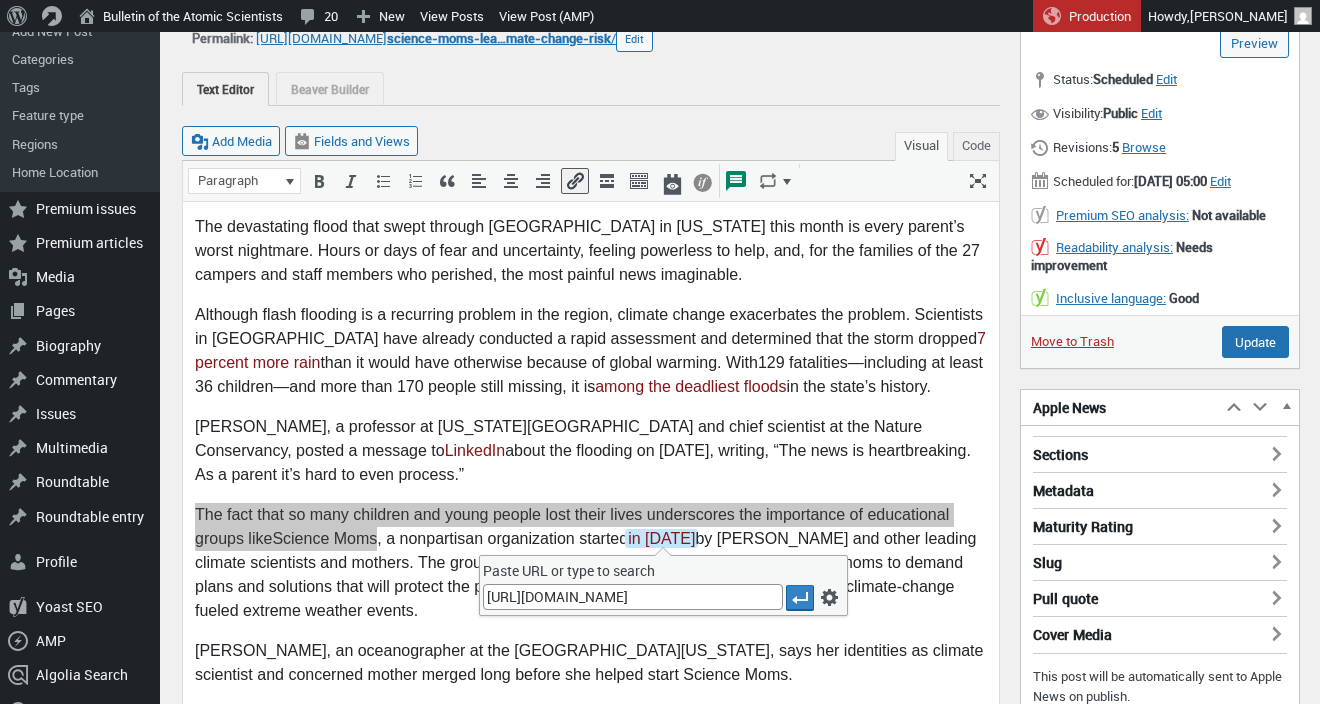 scroll, scrollTop: 0, scrollLeft: 307, axis: horizontal 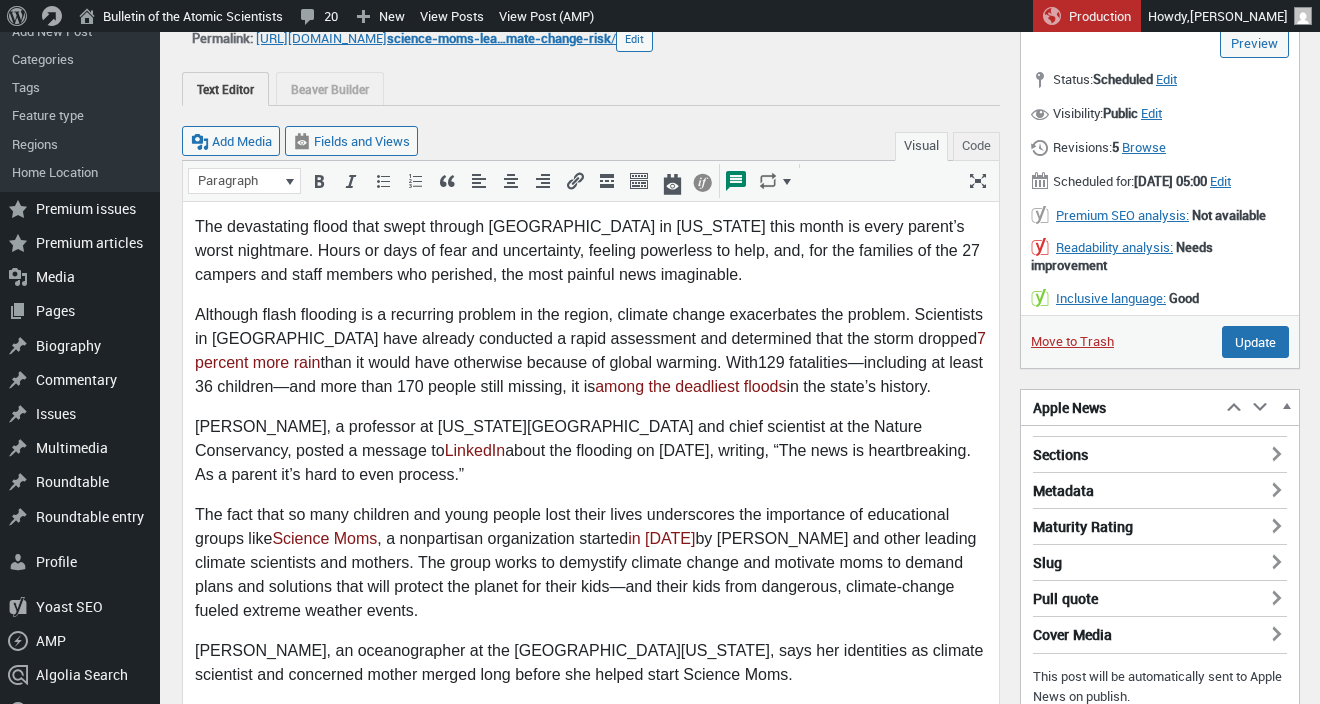 click on "Katherine Hayhoe, a professor at Texas Tech University and chief scientist at the Nature Conservancy, posted a message to  LinkedIn  about the flooding on July 5, writing, “The news is heartbreaking. As a parent it’s hard to even process.”" at bounding box center [591, 450] 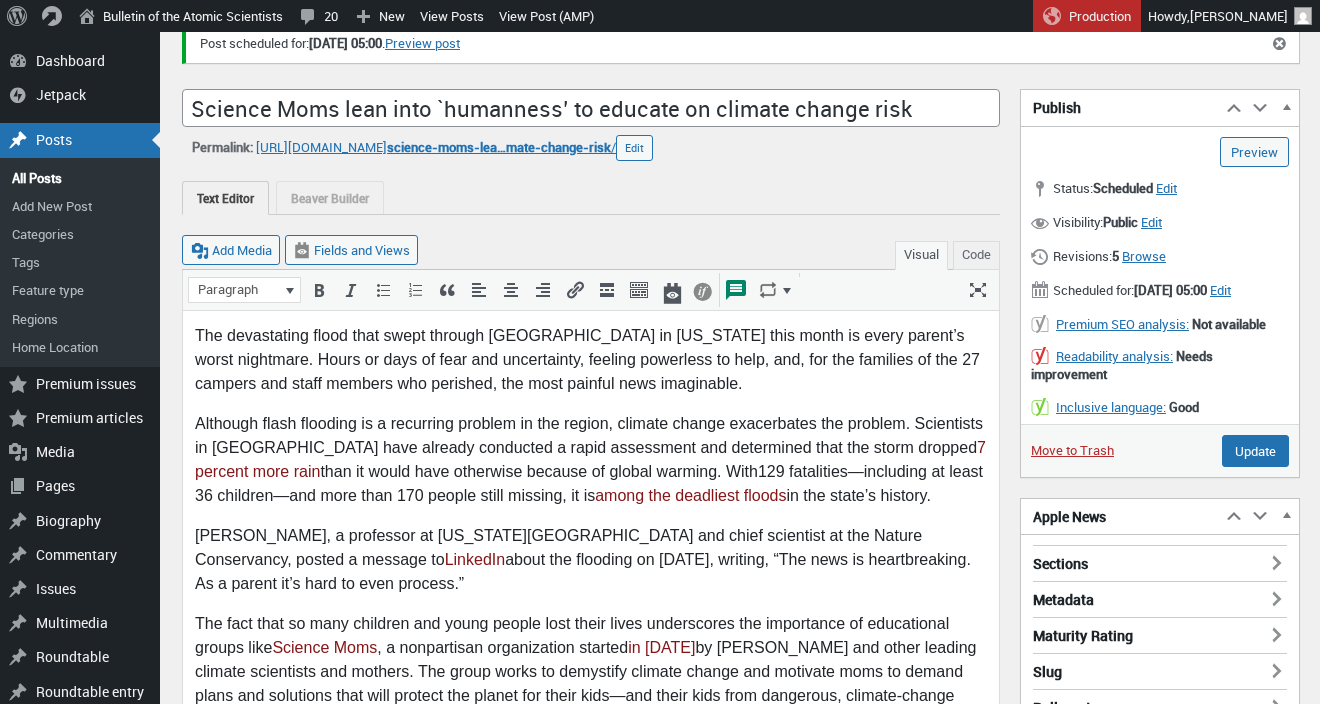 scroll, scrollTop: 0, scrollLeft: 0, axis: both 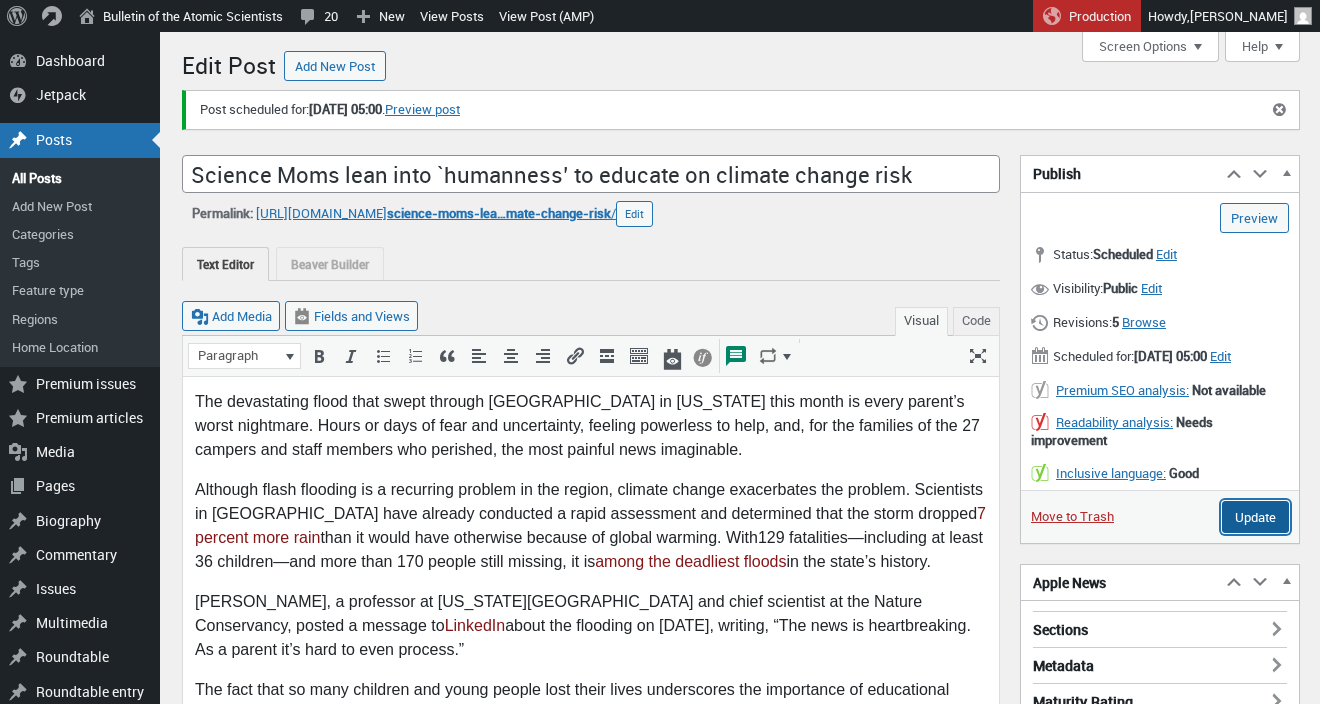 click on "Update" at bounding box center [1255, 517] 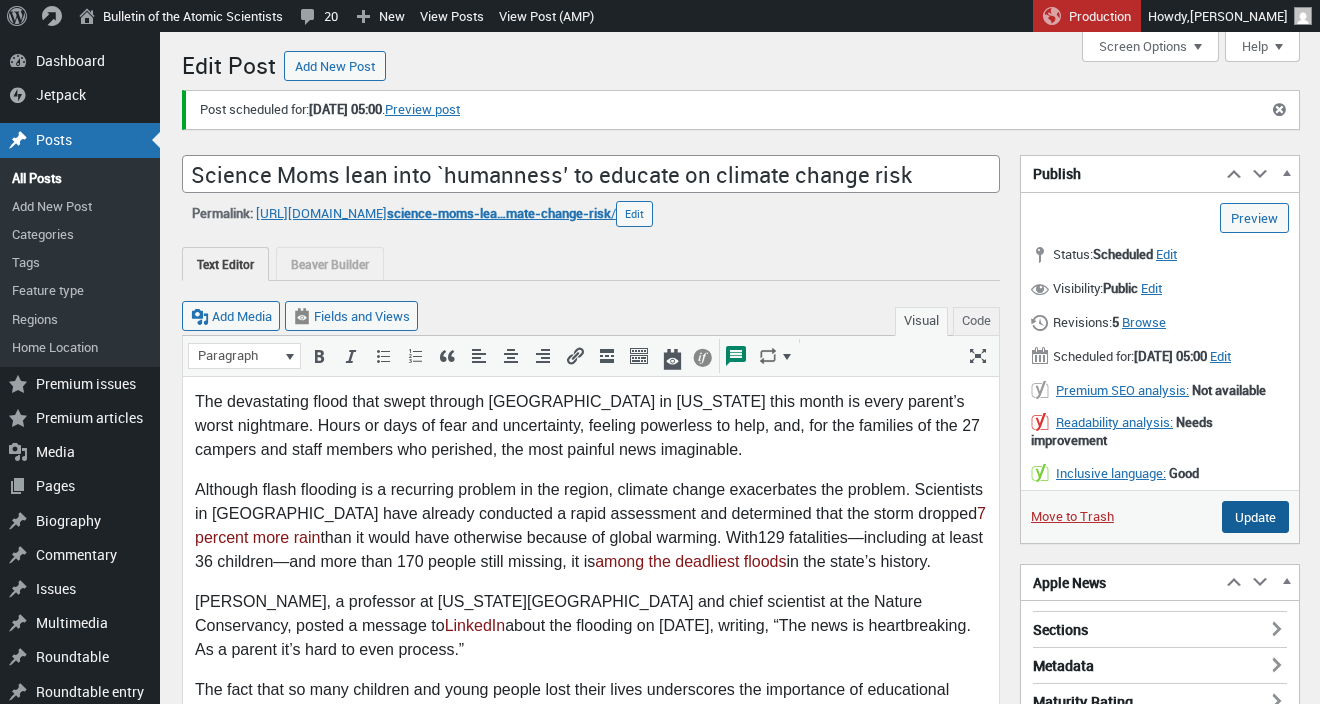 type on "Schedule" 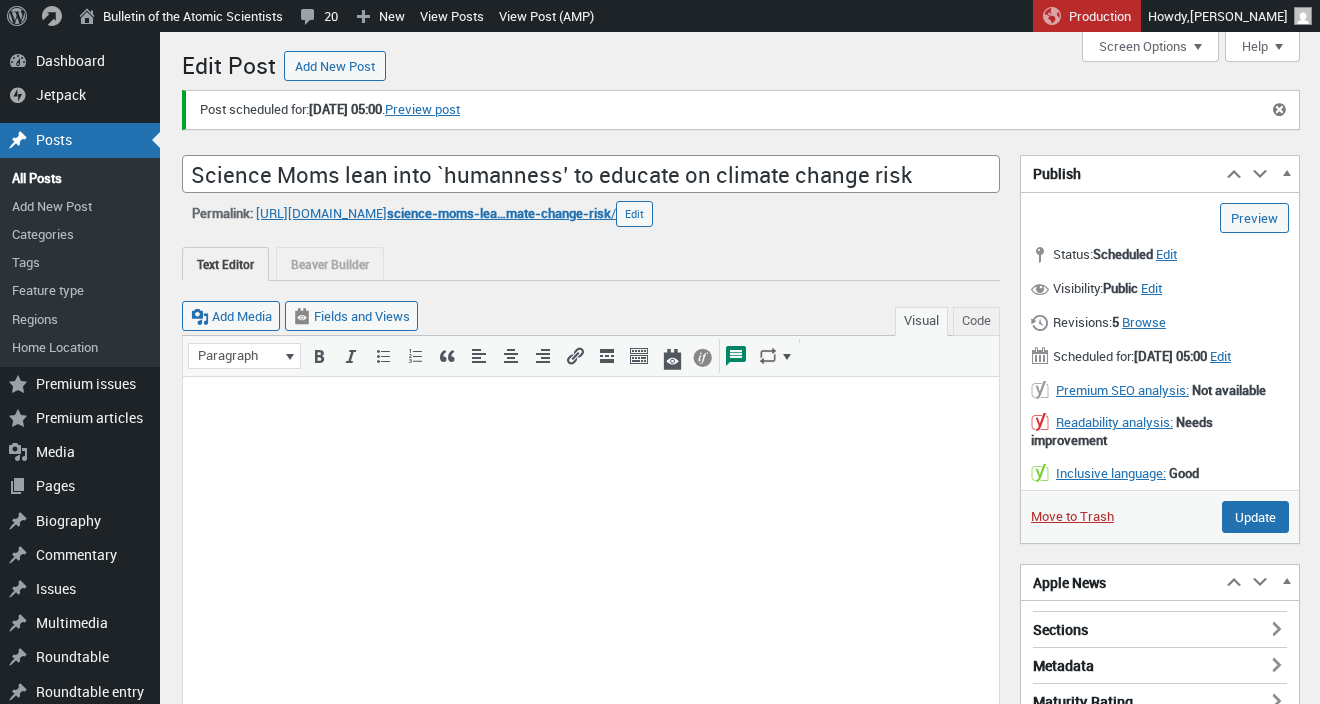 scroll, scrollTop: 0, scrollLeft: 0, axis: both 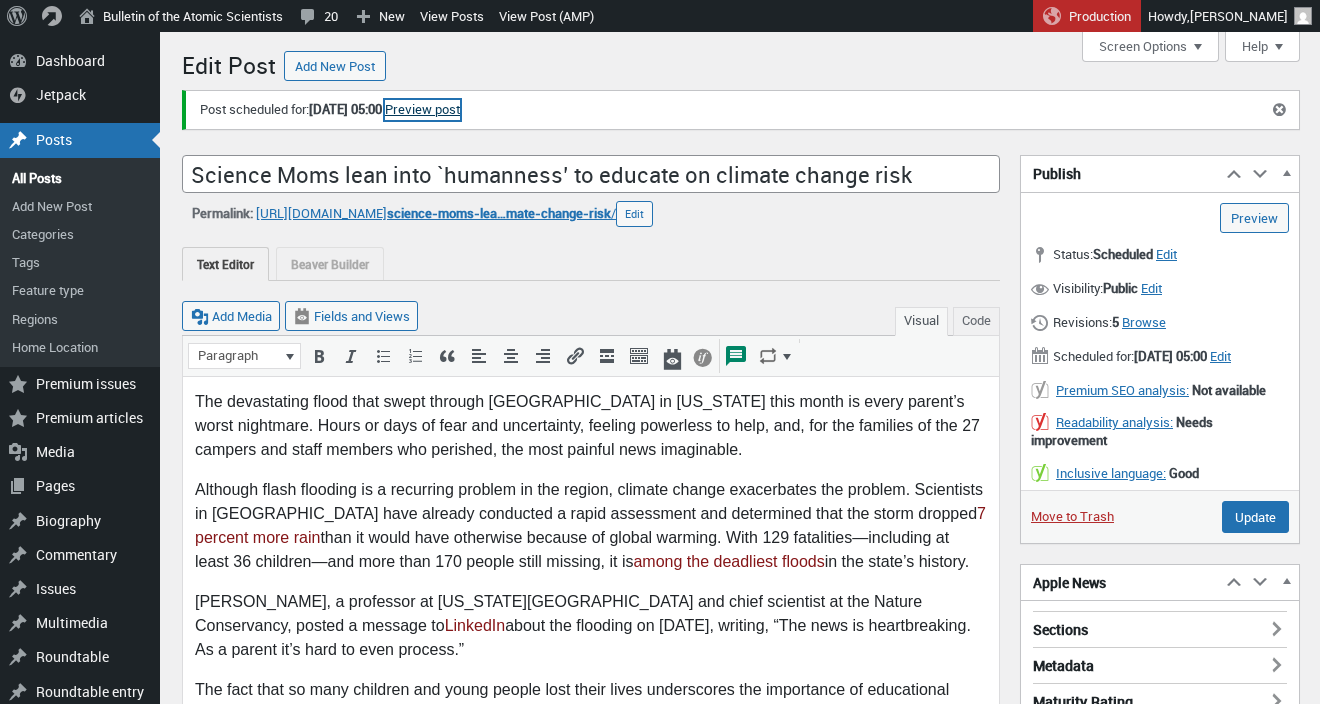 click on "Preview post" at bounding box center (422, 110) 